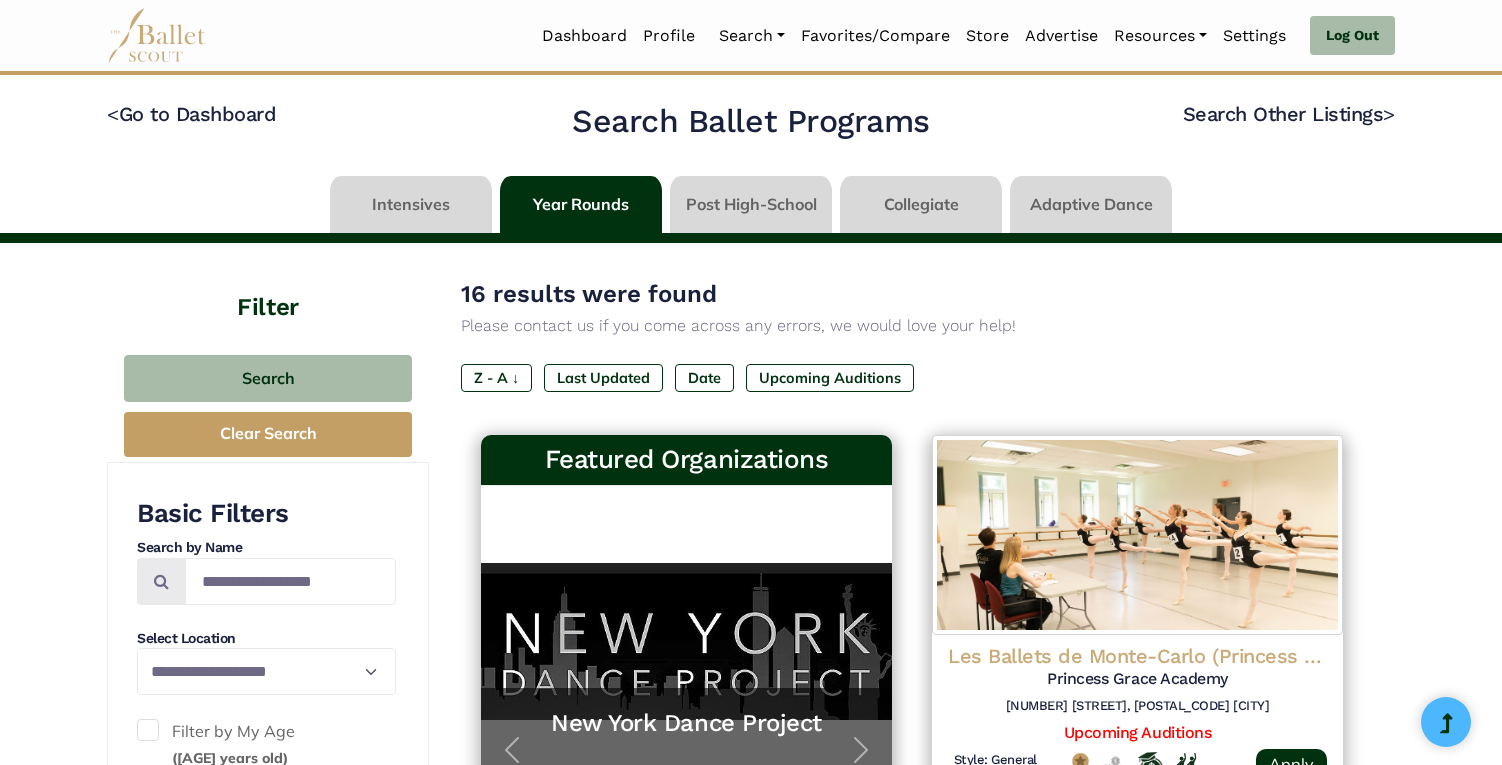 scroll, scrollTop: 2015, scrollLeft: 0, axis: vertical 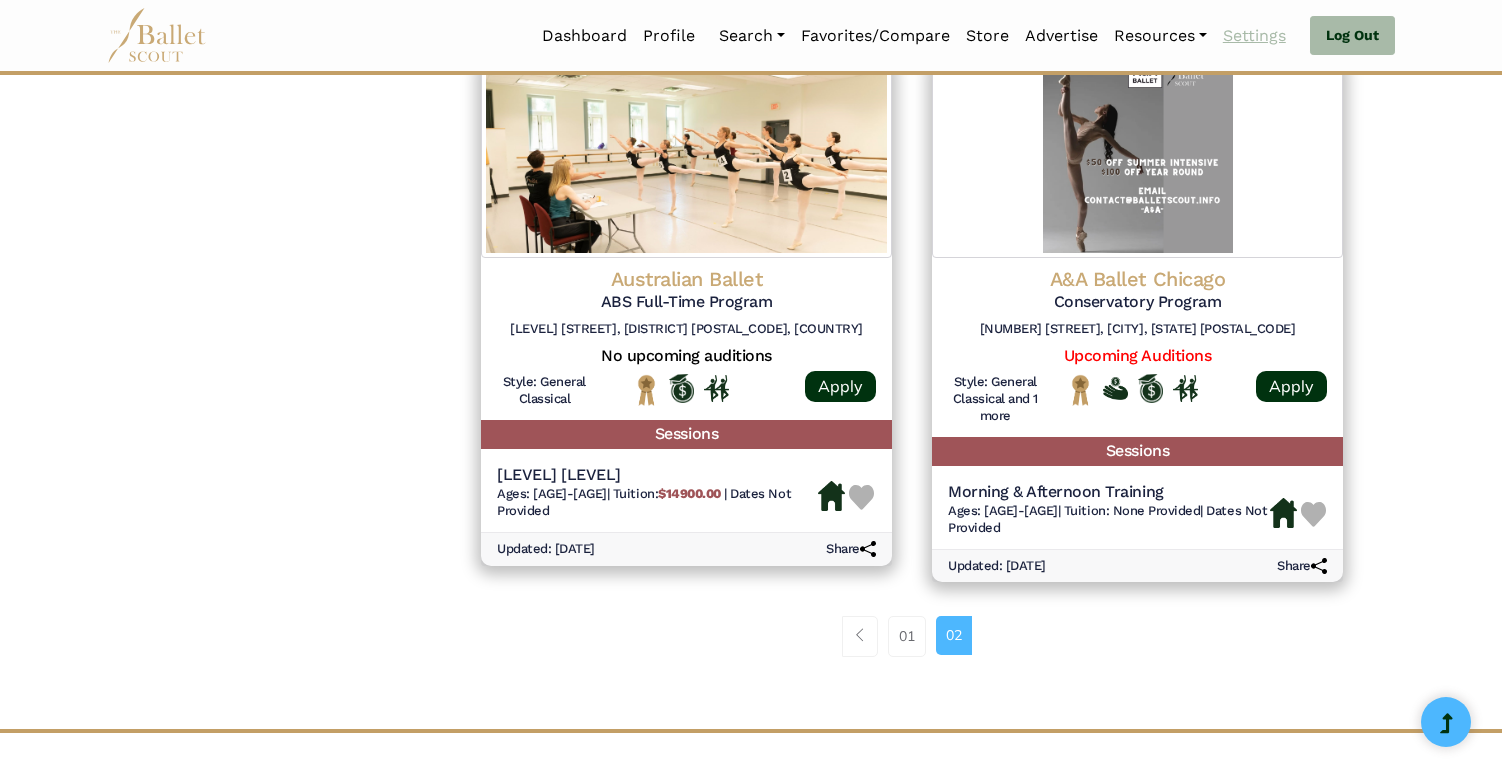click on "Settings" at bounding box center (1254, 36) 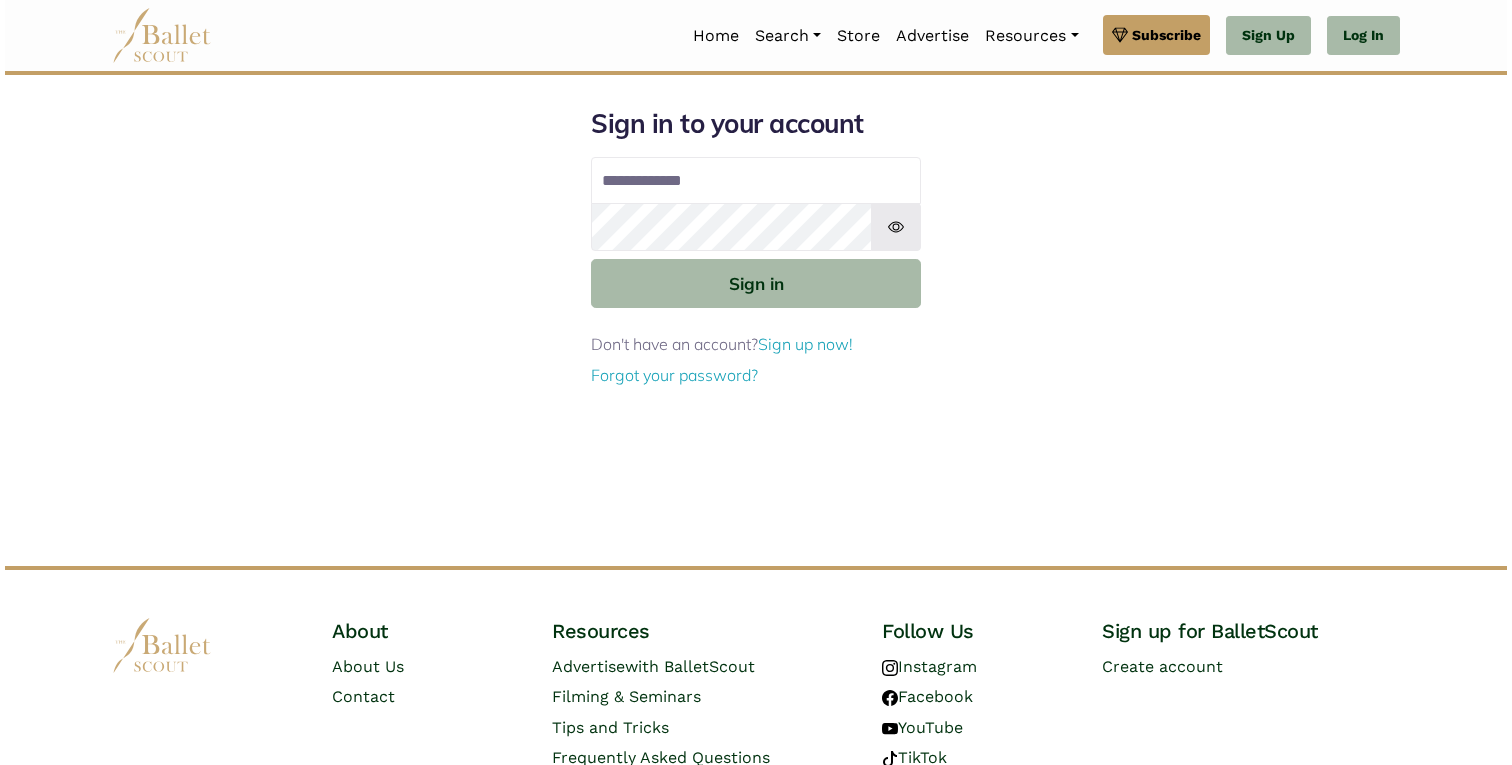 scroll, scrollTop: 0, scrollLeft: 0, axis: both 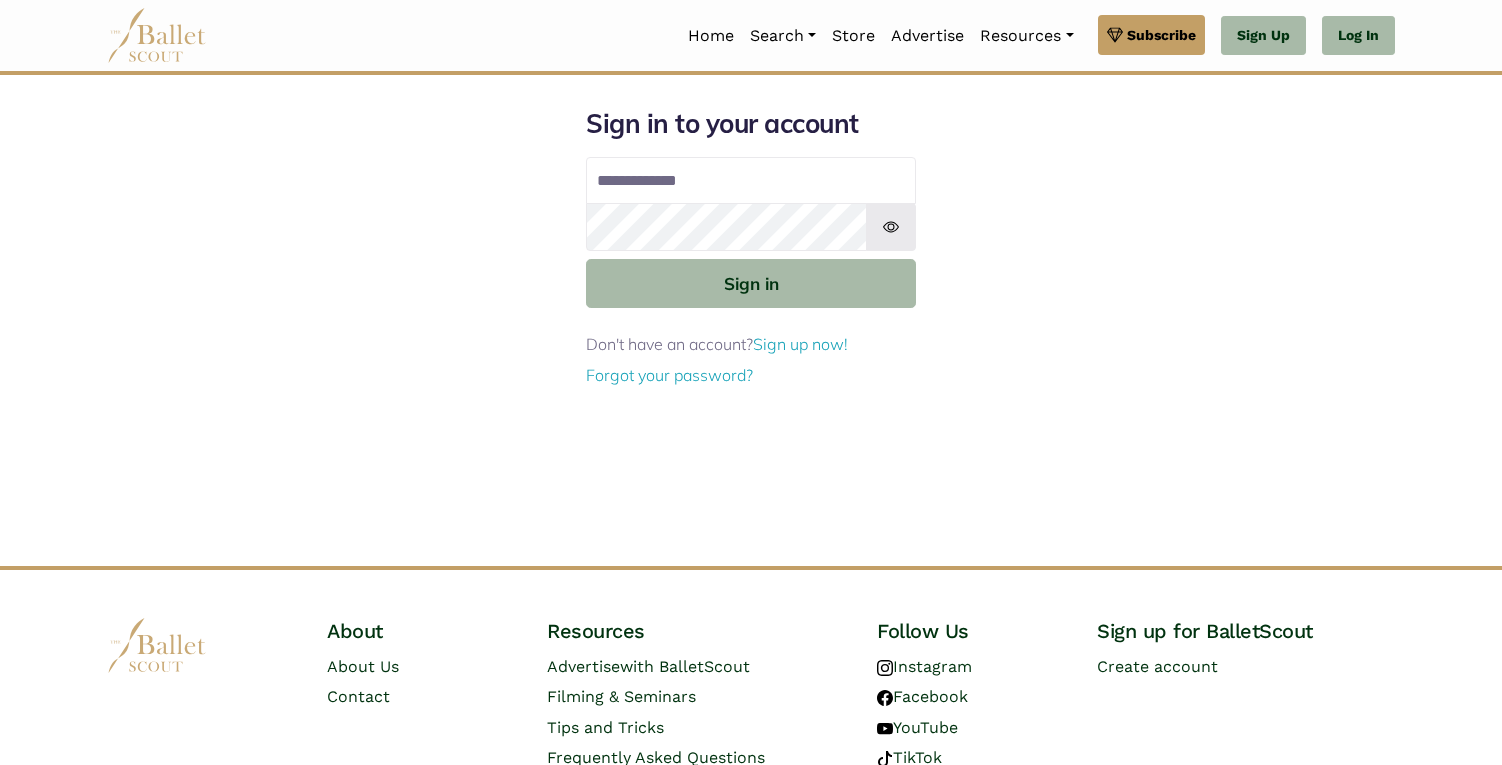 click on "Email address" at bounding box center [751, 181] 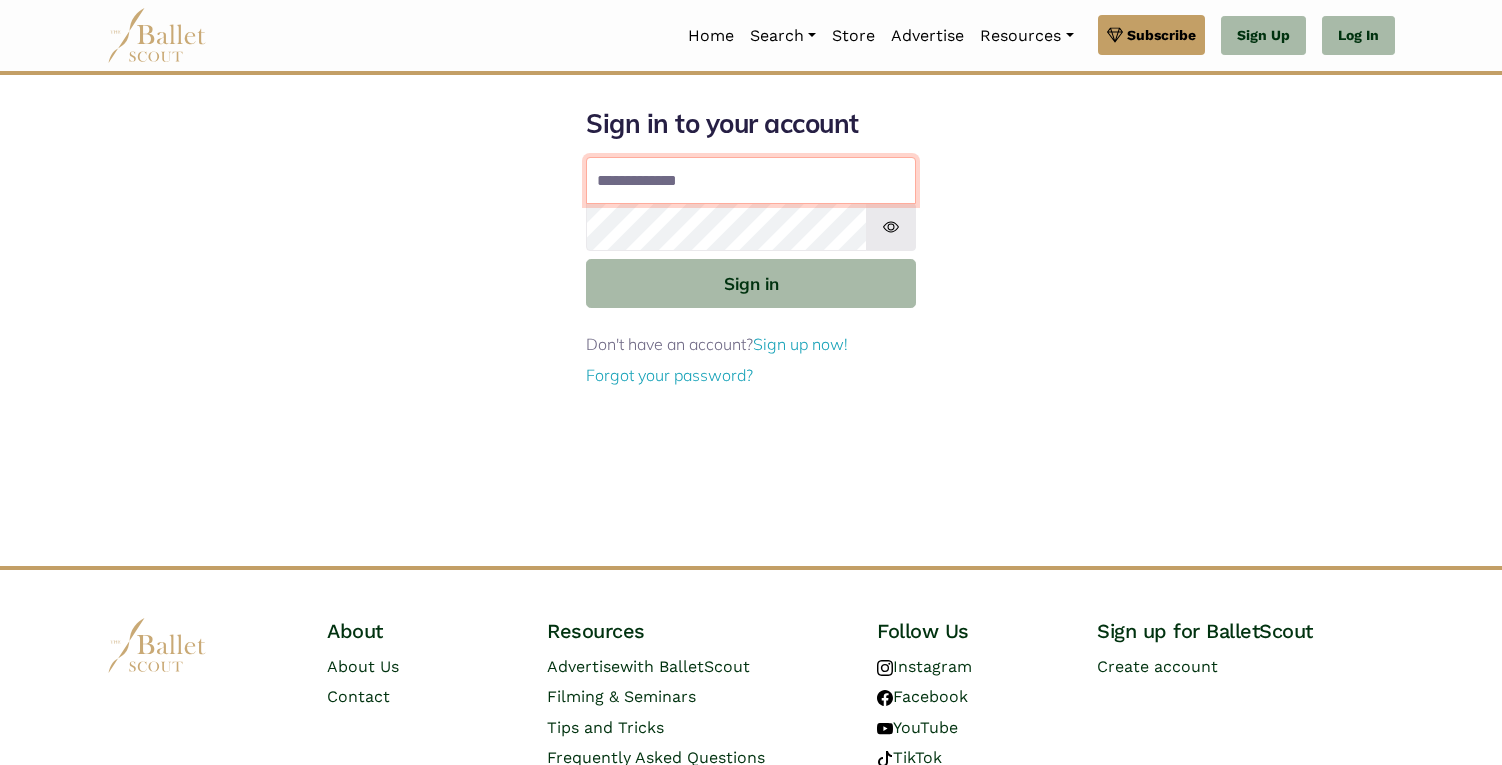 type on "**********" 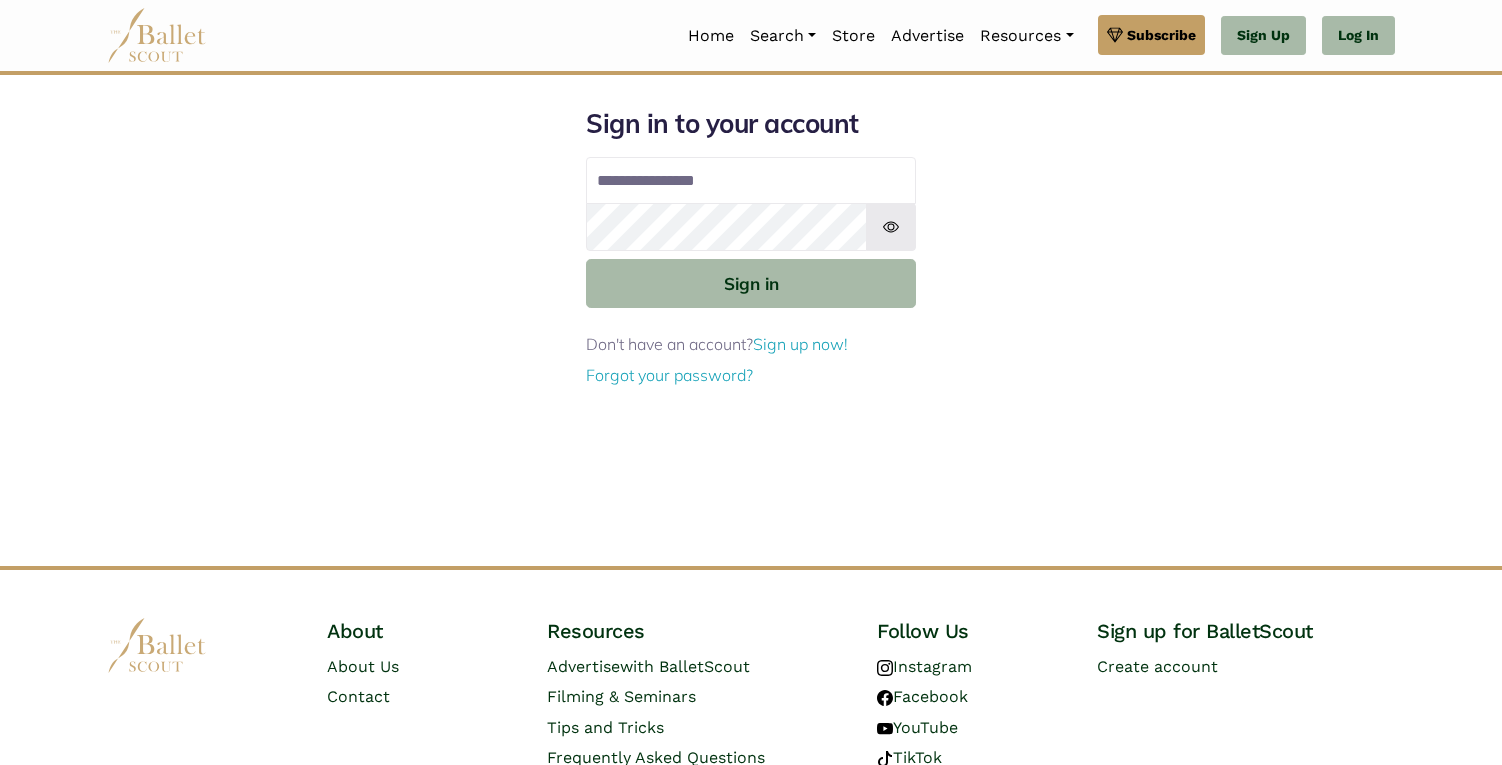 click at bounding box center [891, 227] 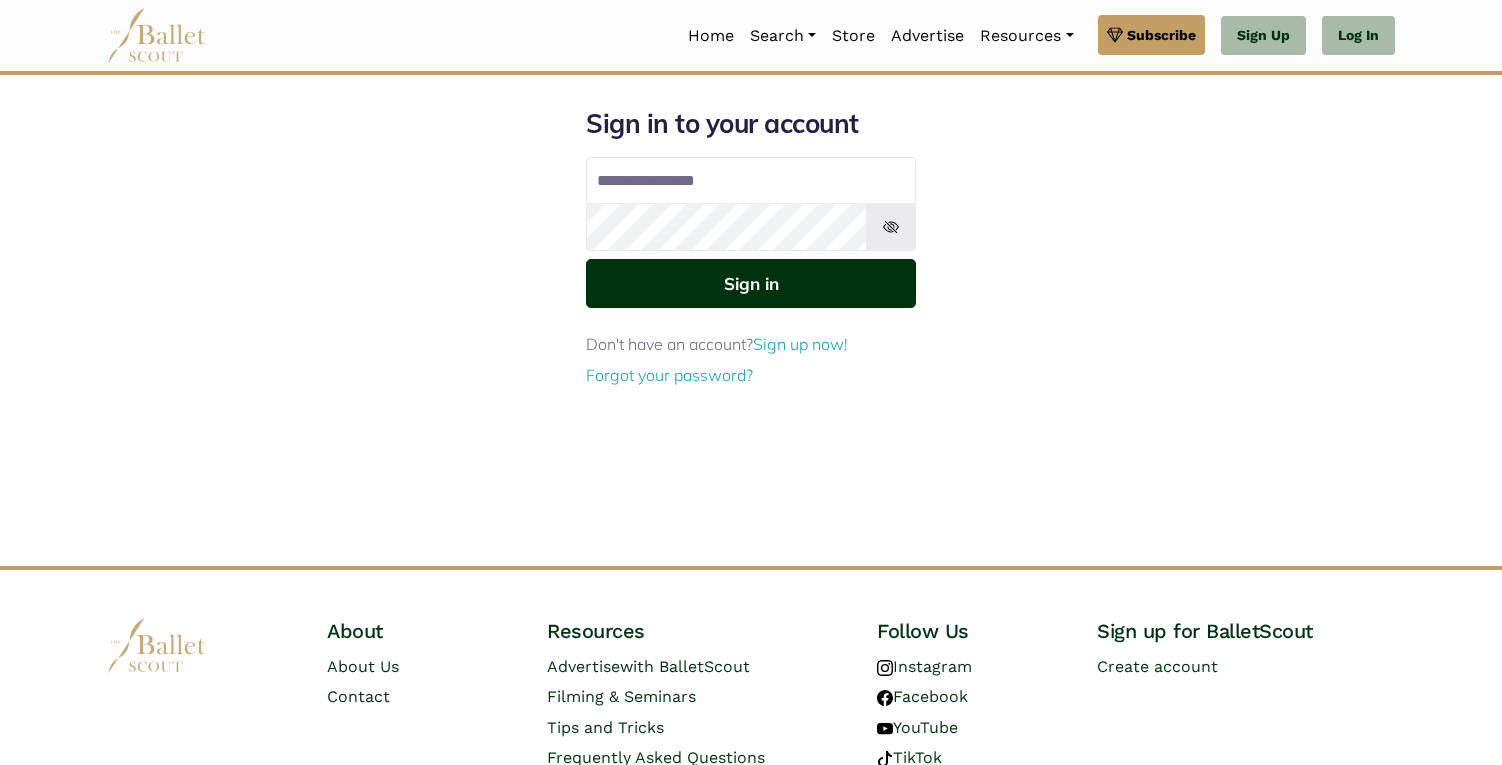 click on "Sign in" at bounding box center (751, 283) 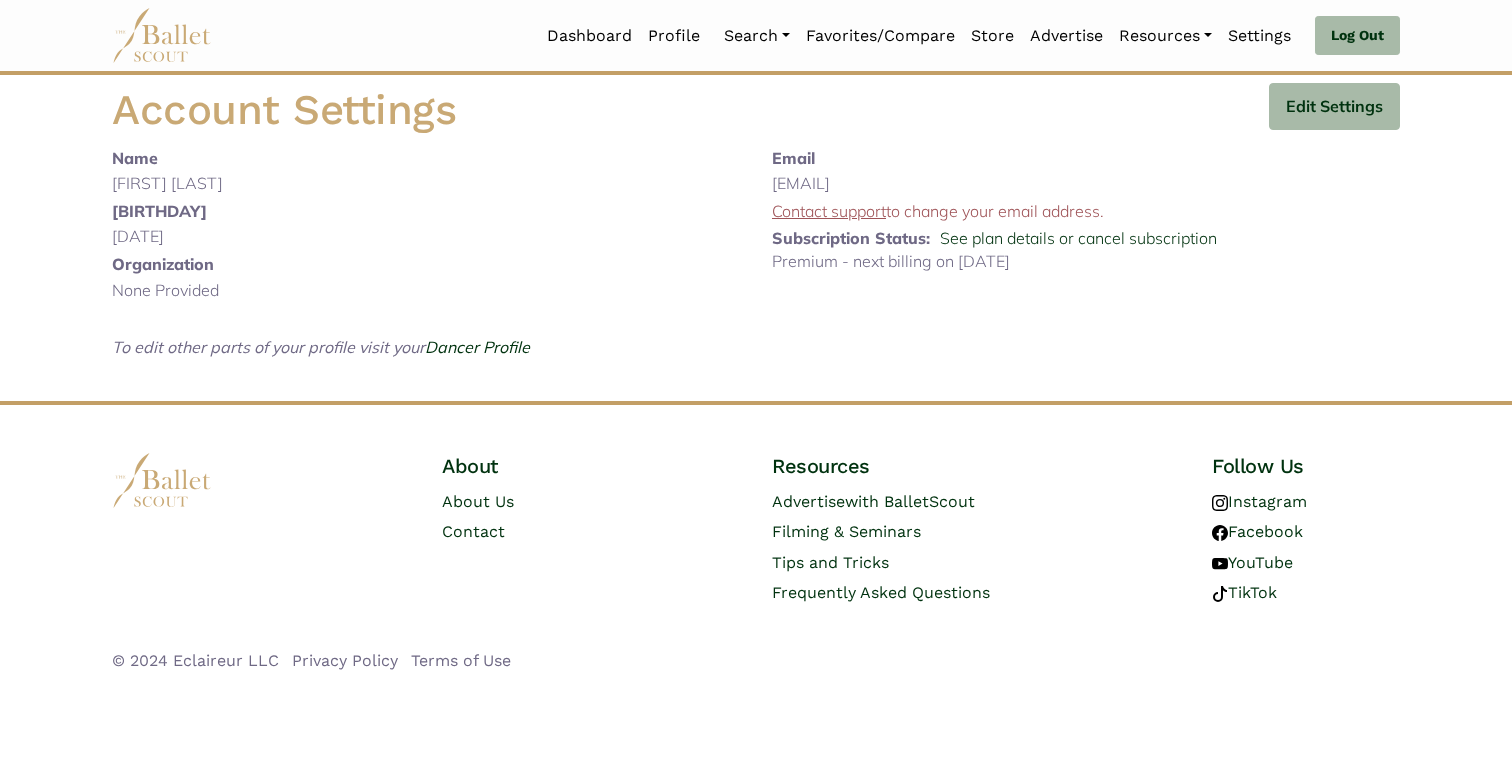 scroll, scrollTop: 0, scrollLeft: 0, axis: both 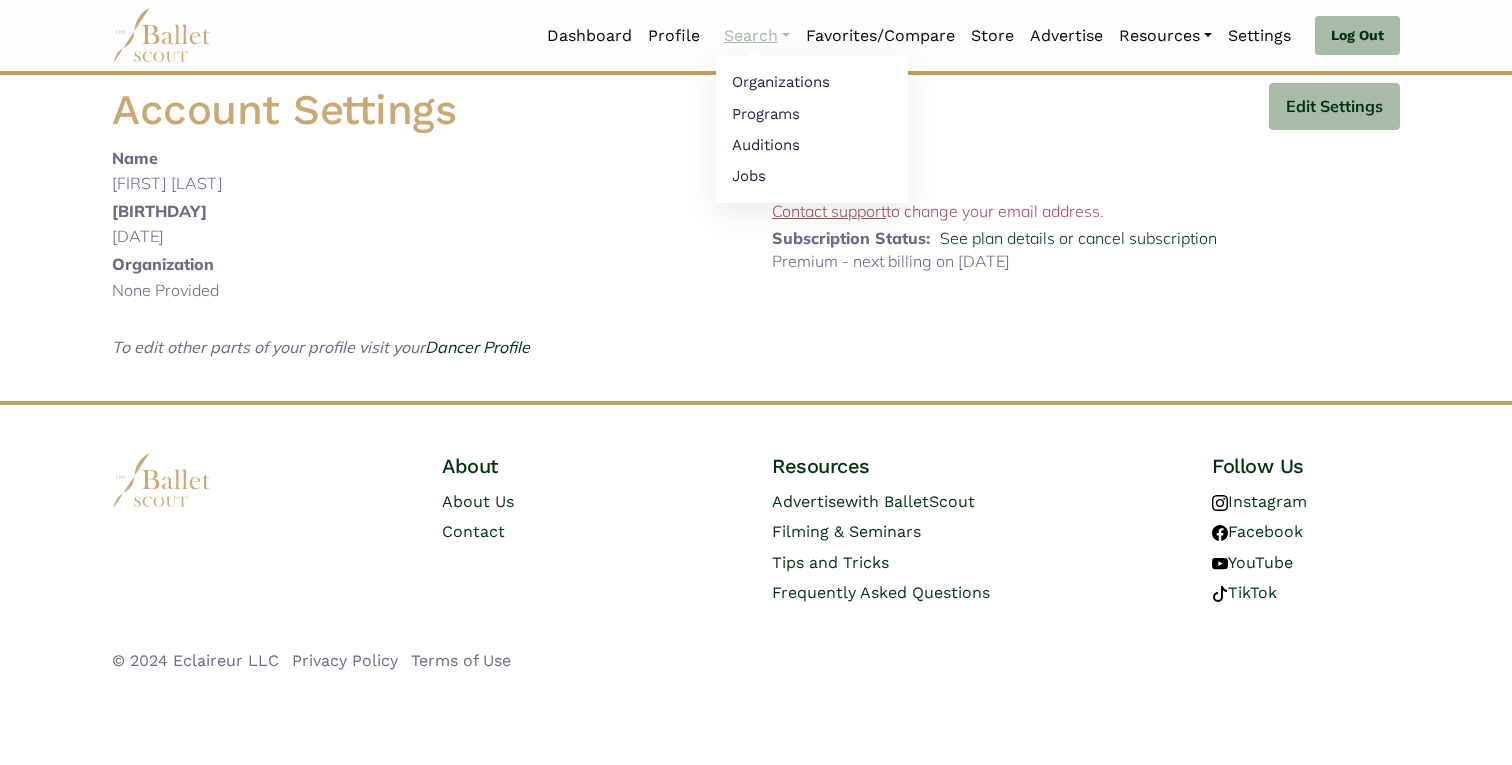 click on "Search" at bounding box center (757, 36) 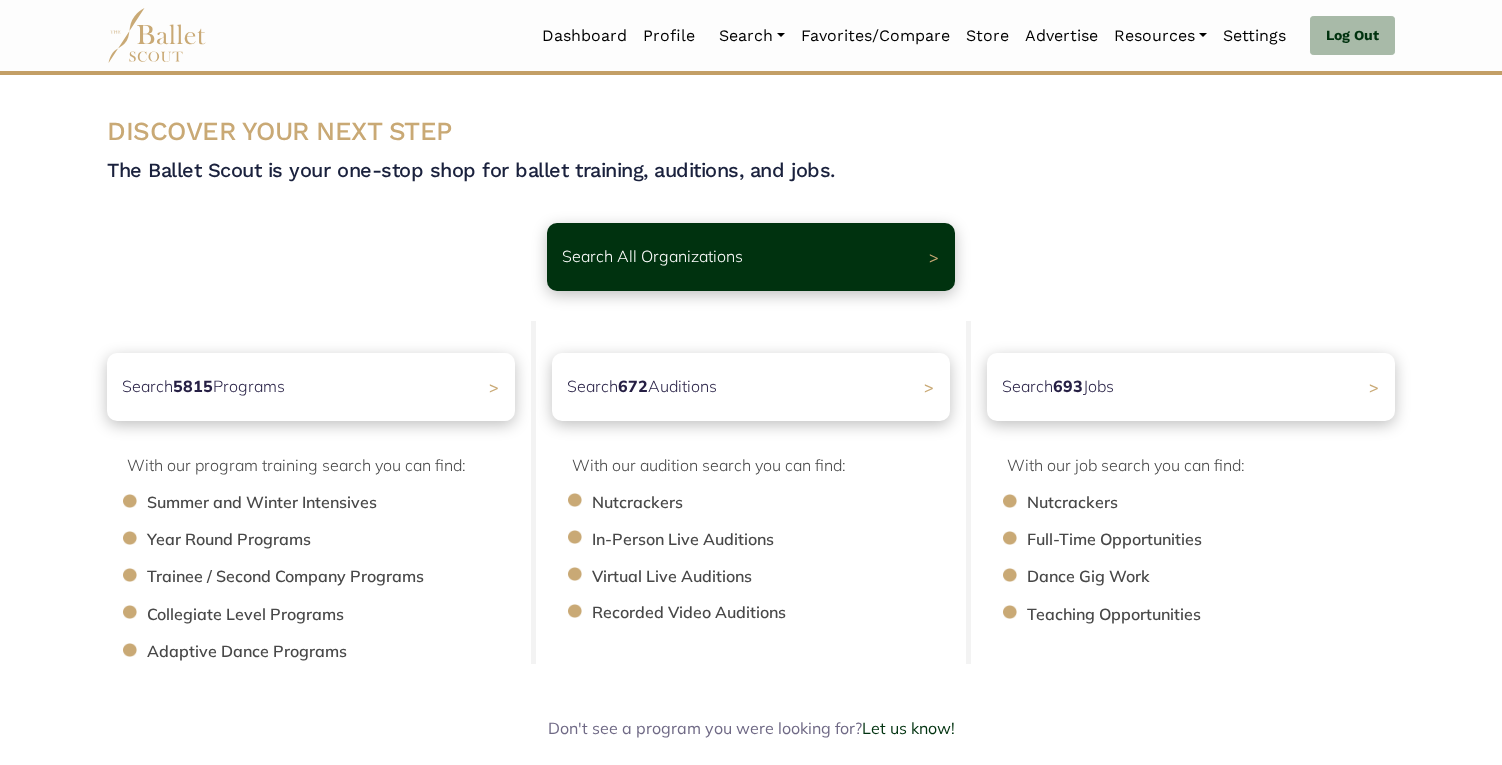 scroll, scrollTop: 0, scrollLeft: 0, axis: both 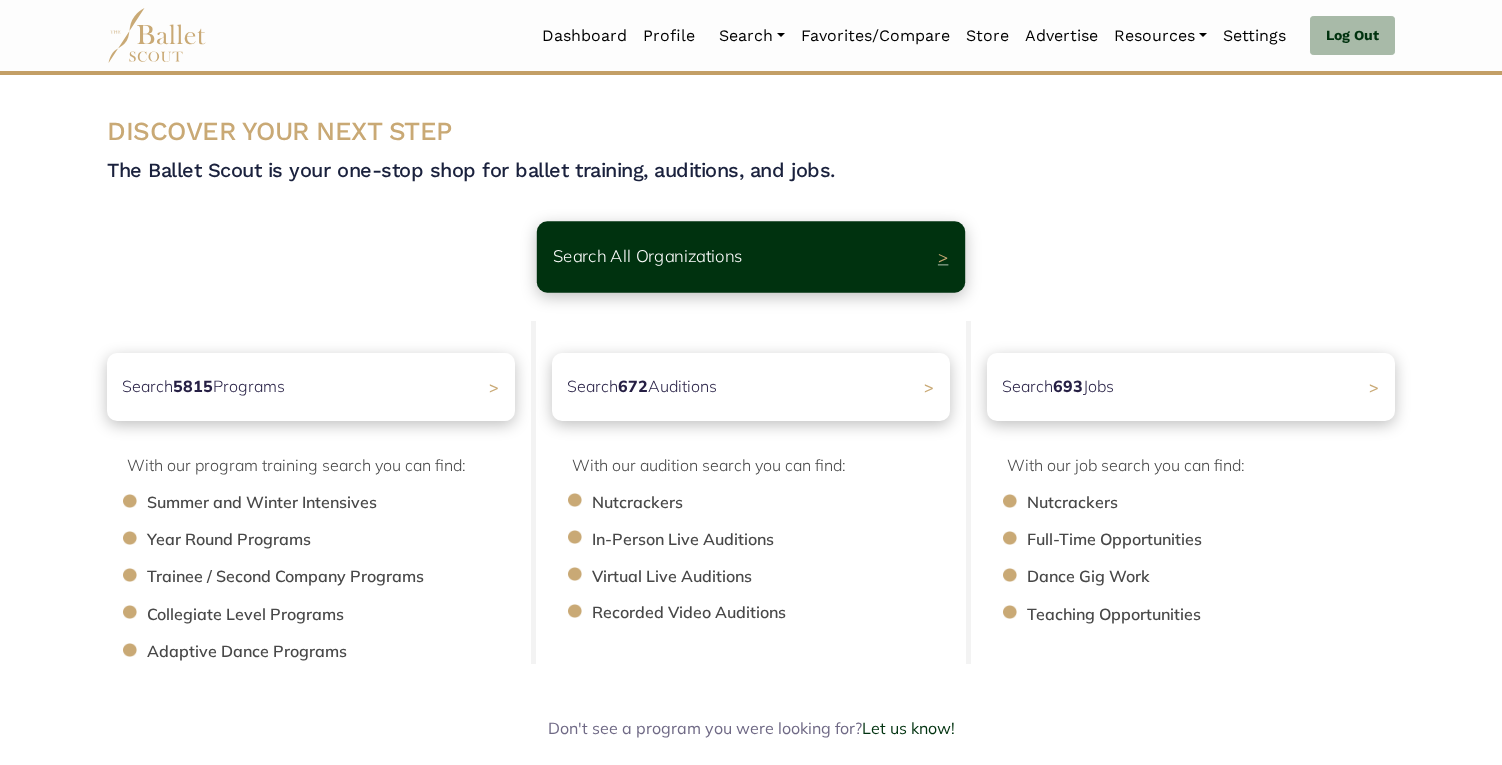 click on "Search All Organizations" at bounding box center [648, 256] 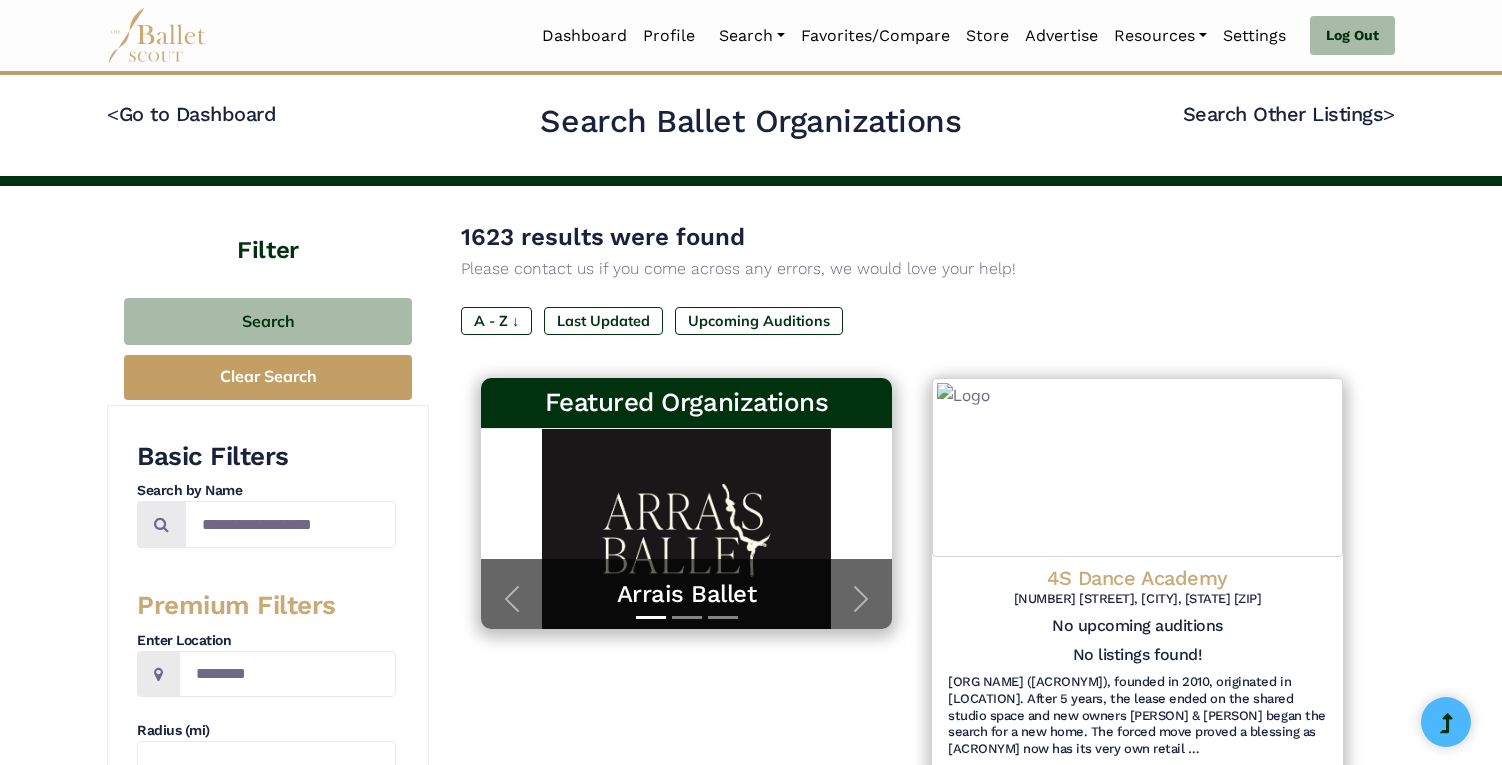 scroll, scrollTop: 0, scrollLeft: 0, axis: both 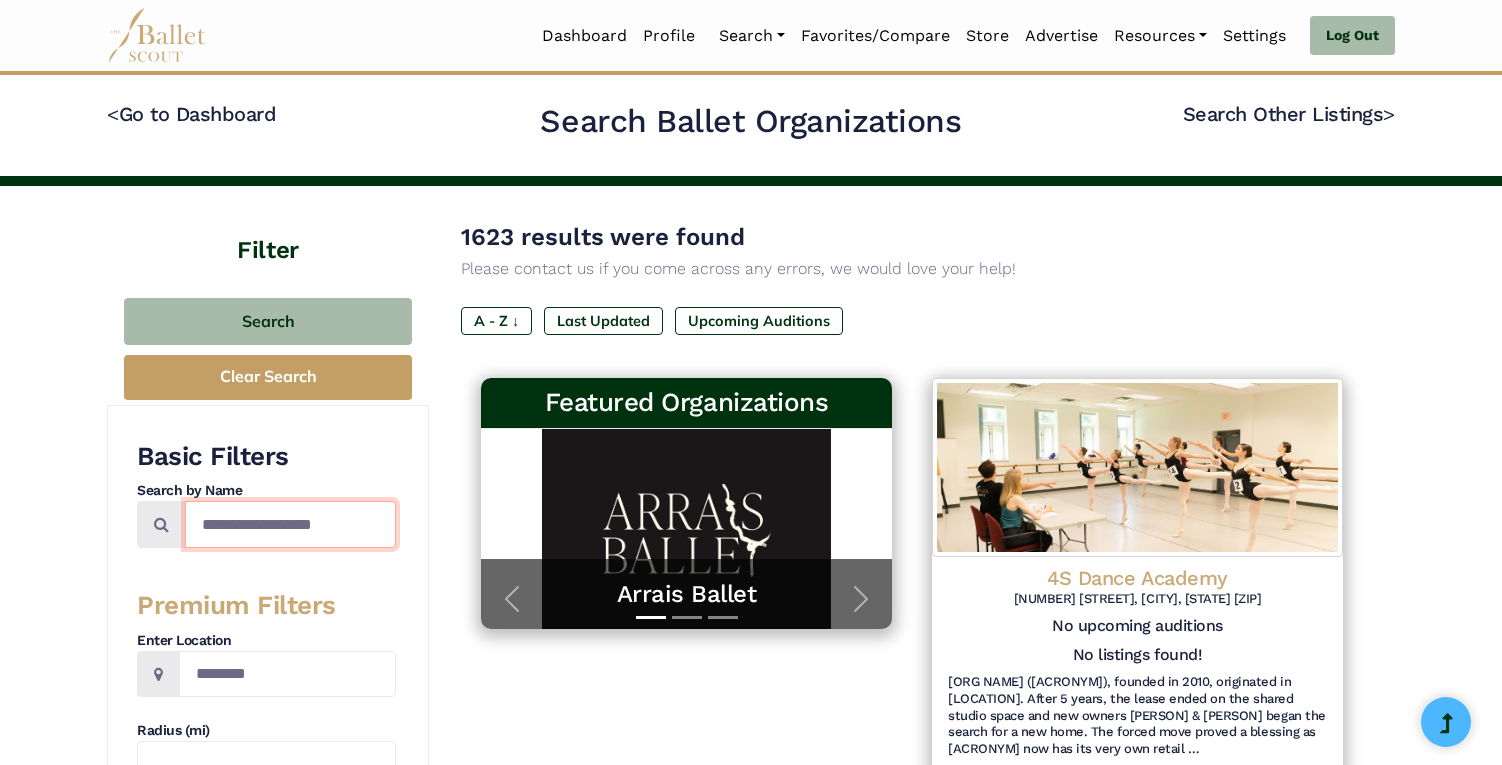 click at bounding box center [290, 524] 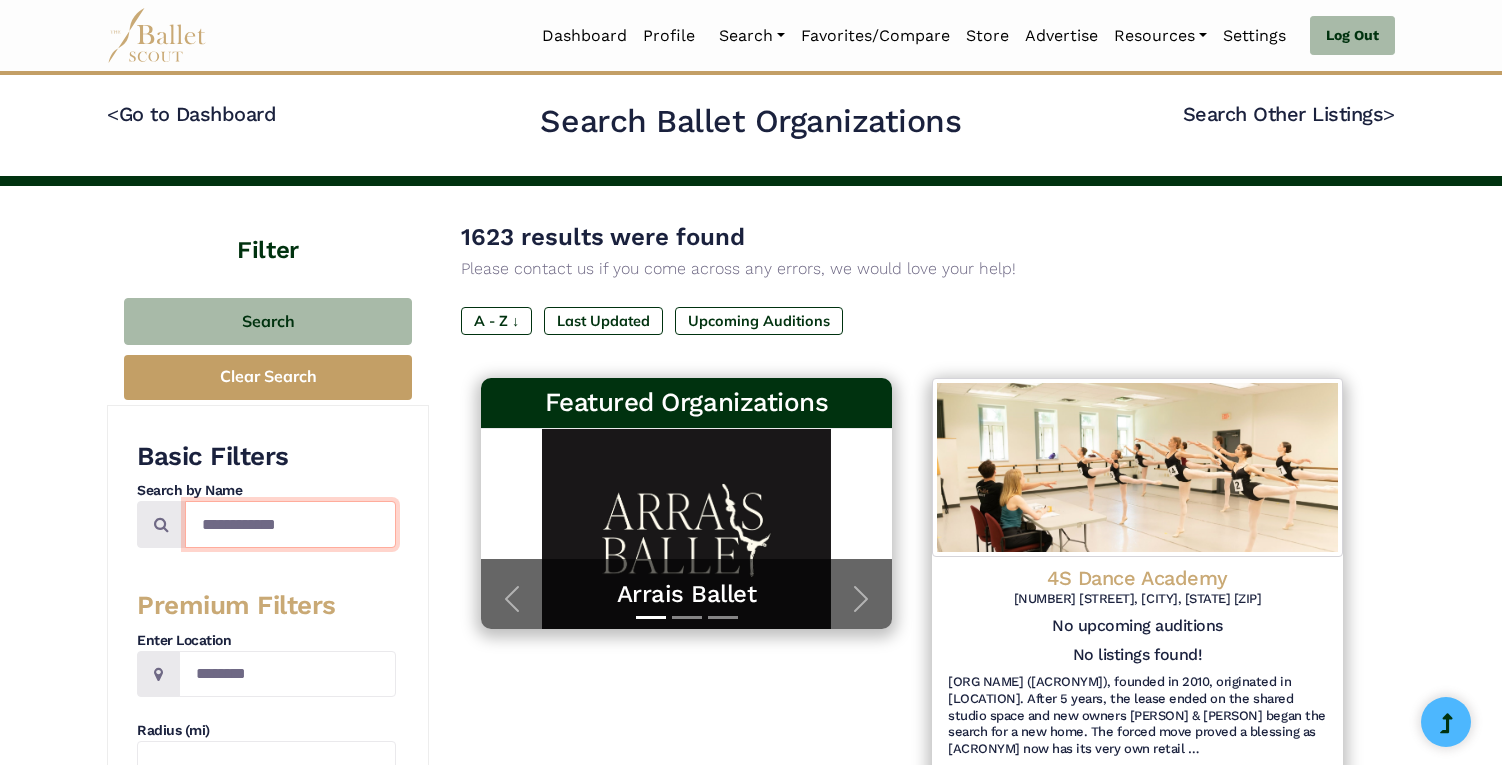 type on "**********" 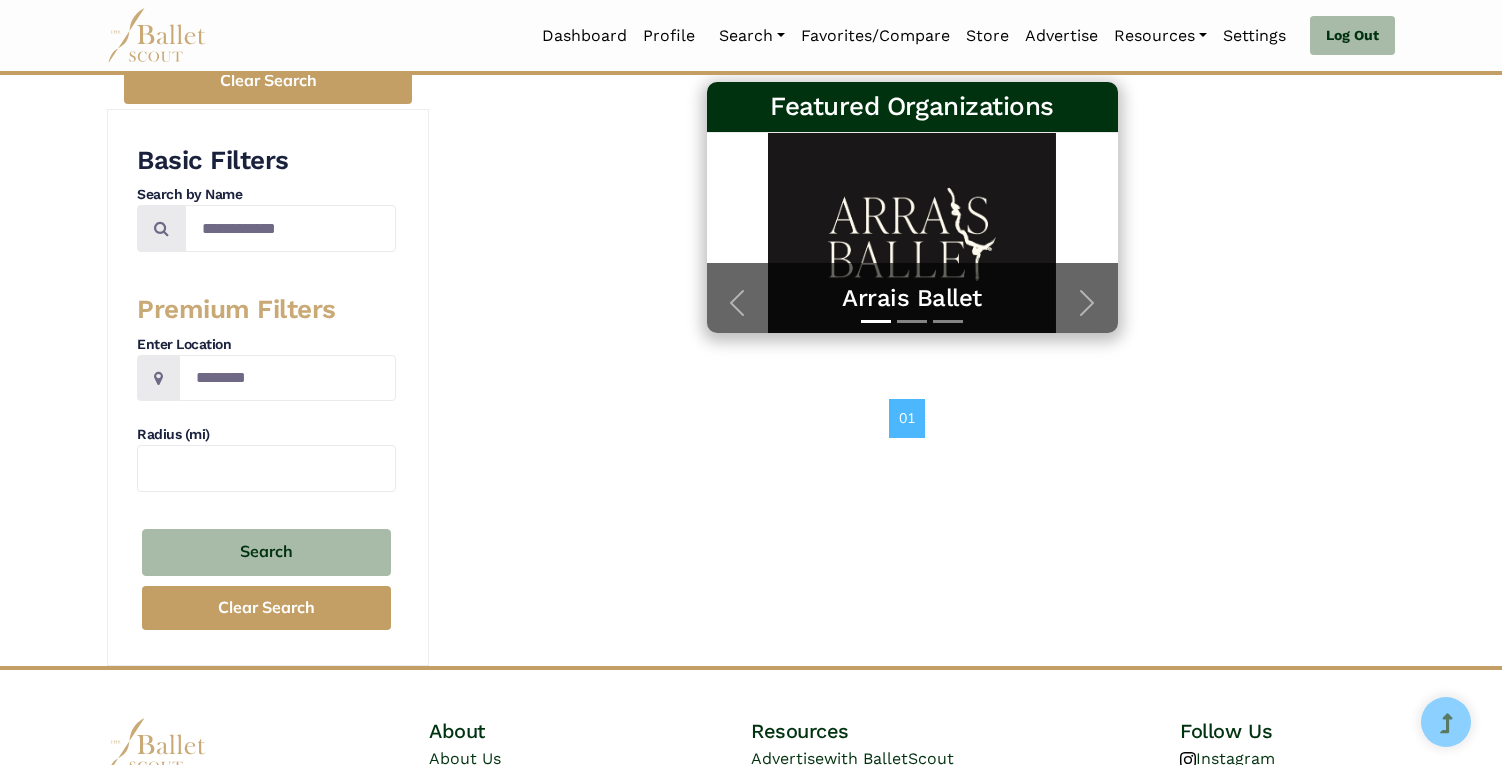 scroll, scrollTop: 0, scrollLeft: 0, axis: both 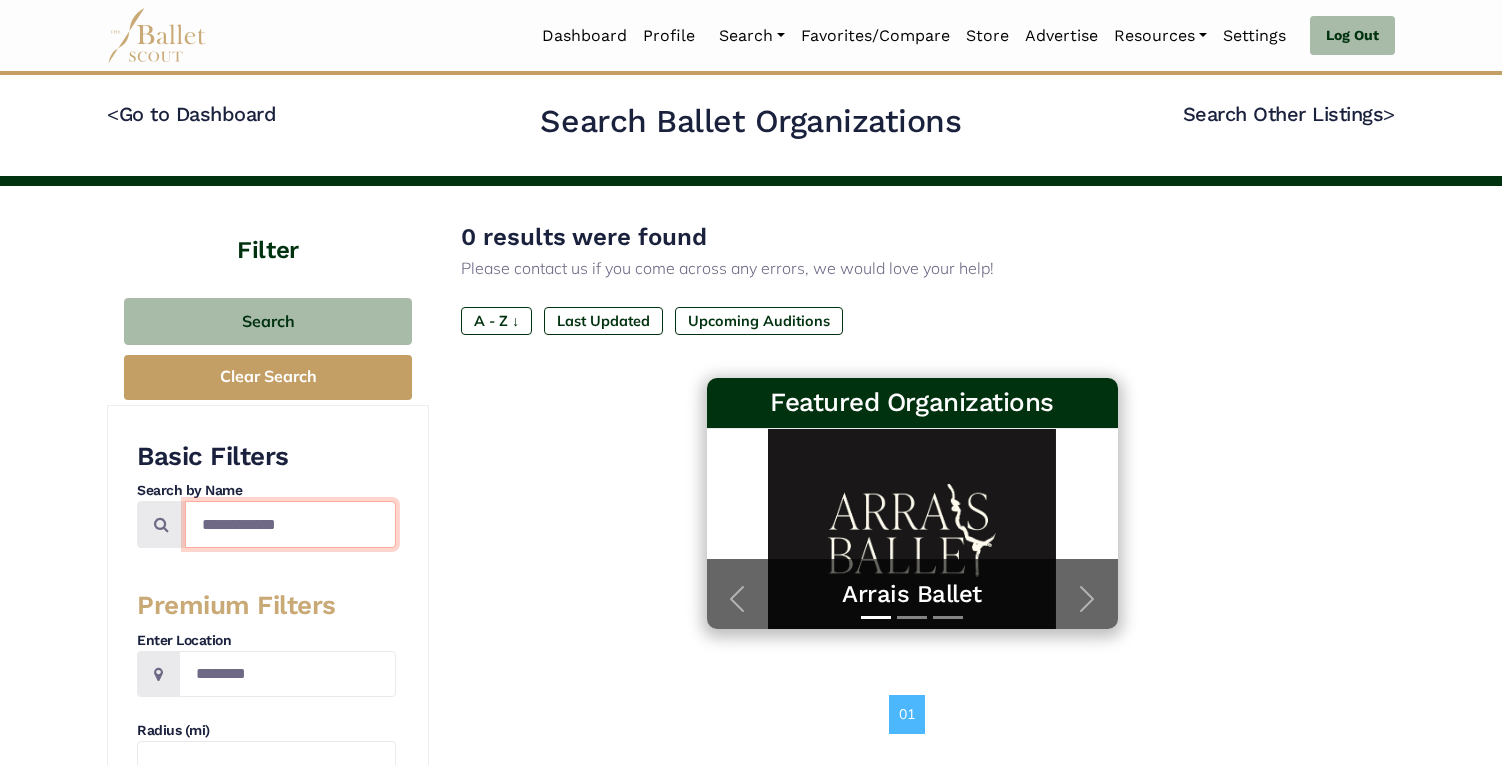 click on "**********" at bounding box center (290, 524) 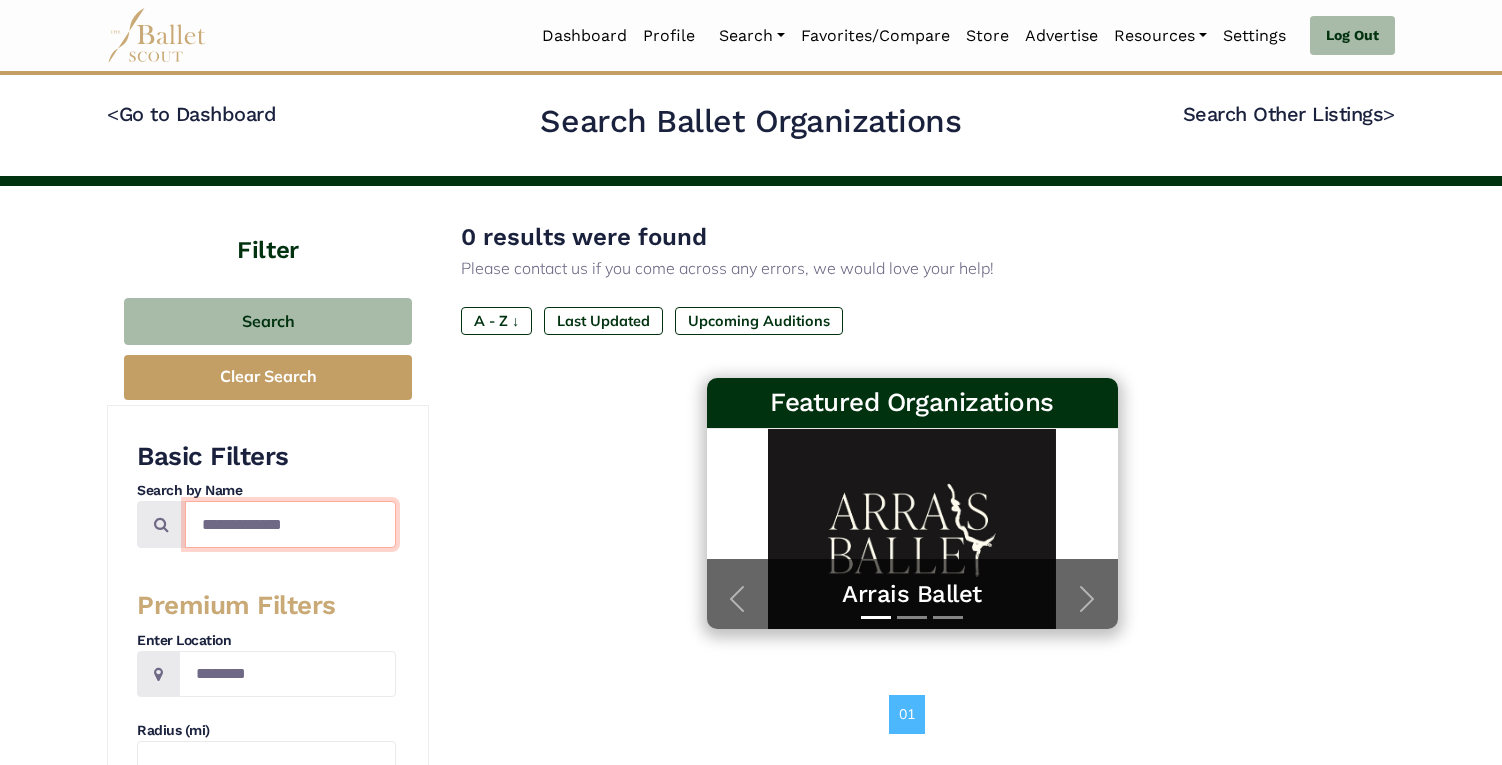 type on "**********" 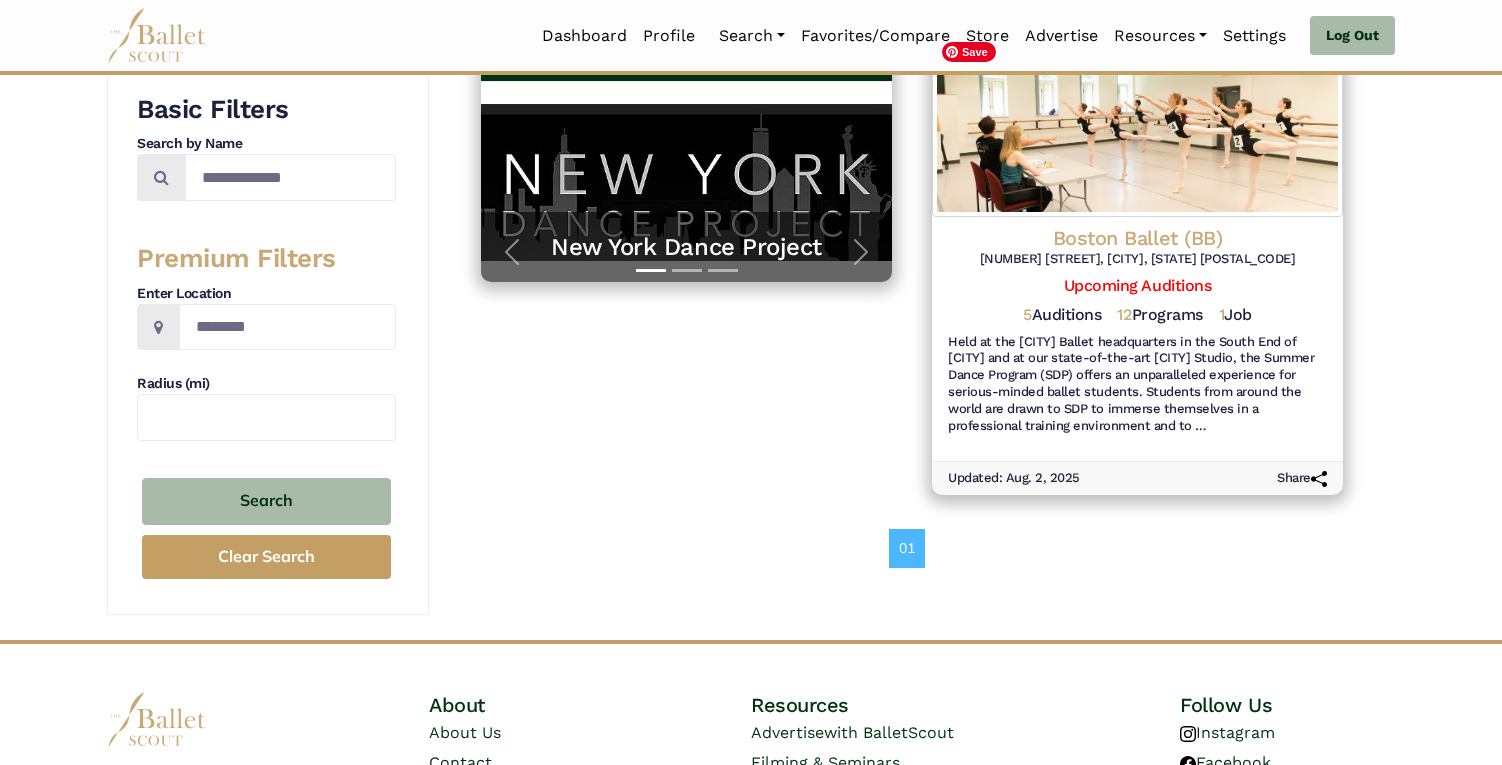 scroll, scrollTop: 348, scrollLeft: 0, axis: vertical 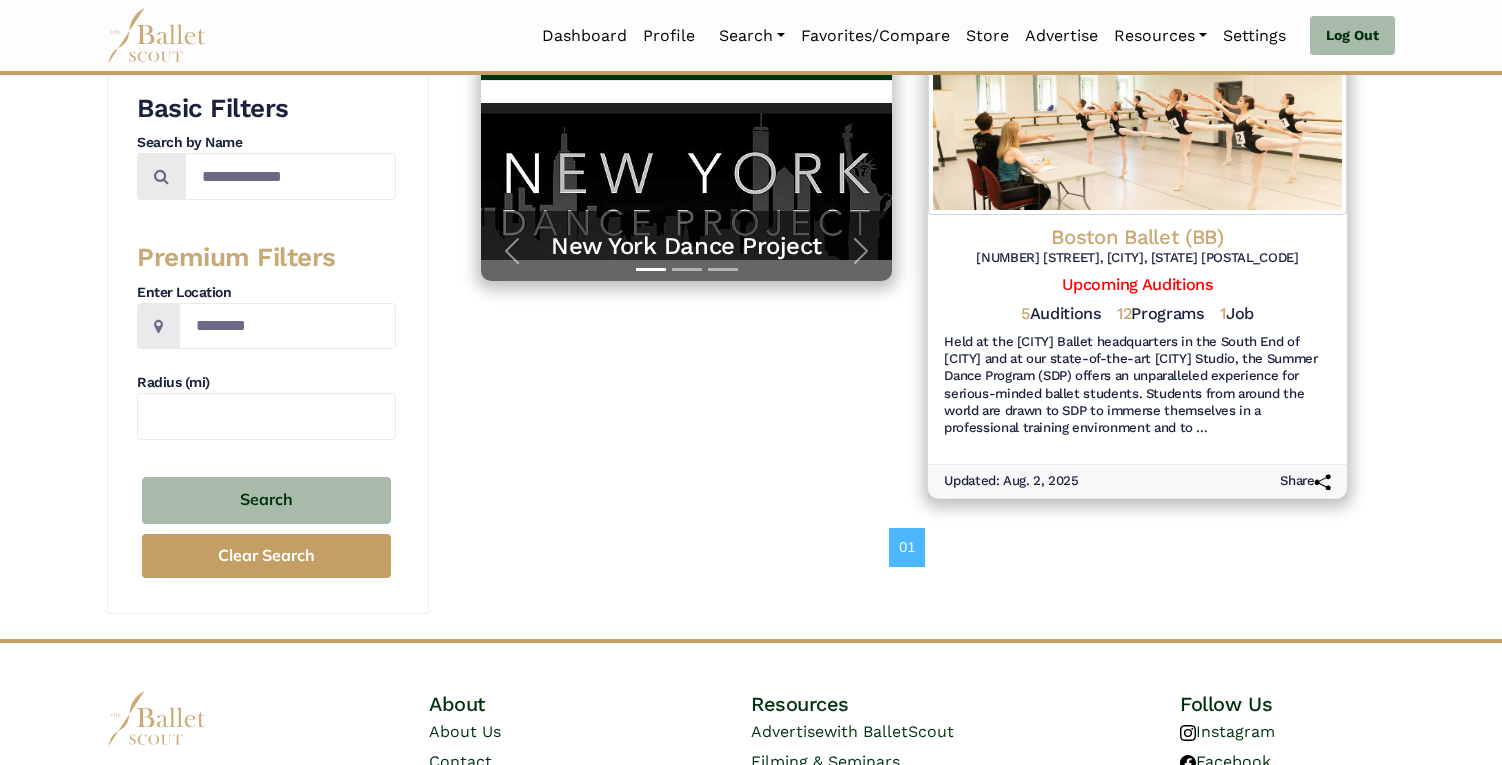 click on "Held at the Boston Ballet headquarters in the South End of Boston and at our state-of-the-art Newton Studio, the Summer Dance Program (SDP) offers an unparalleled experience for serious-minded ballet students. Students from around the world are drawn to SDP to immerse themselves in a professional training environment and to …" at bounding box center (1137, 385) 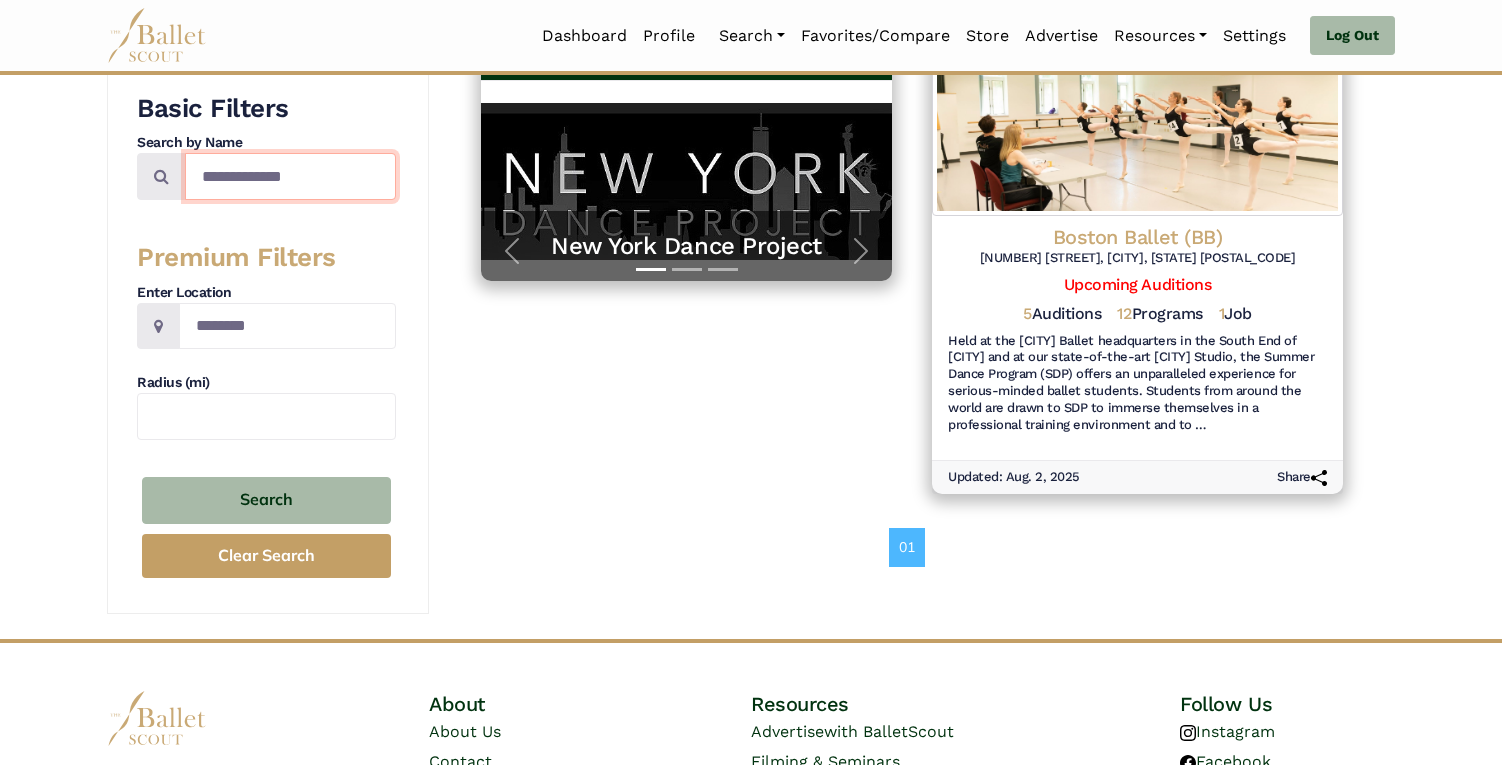 click on "**********" at bounding box center [290, 176] 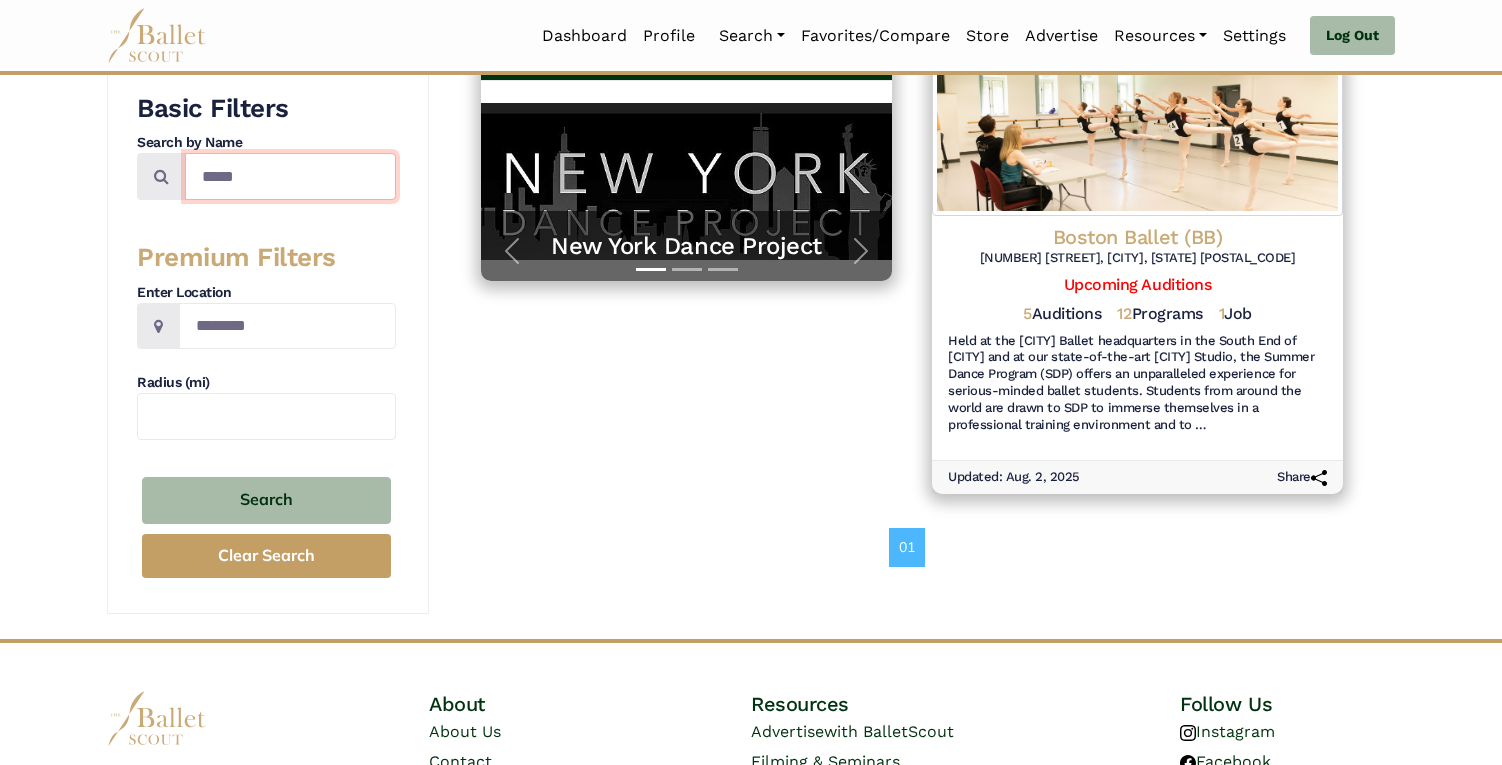 type on "*****" 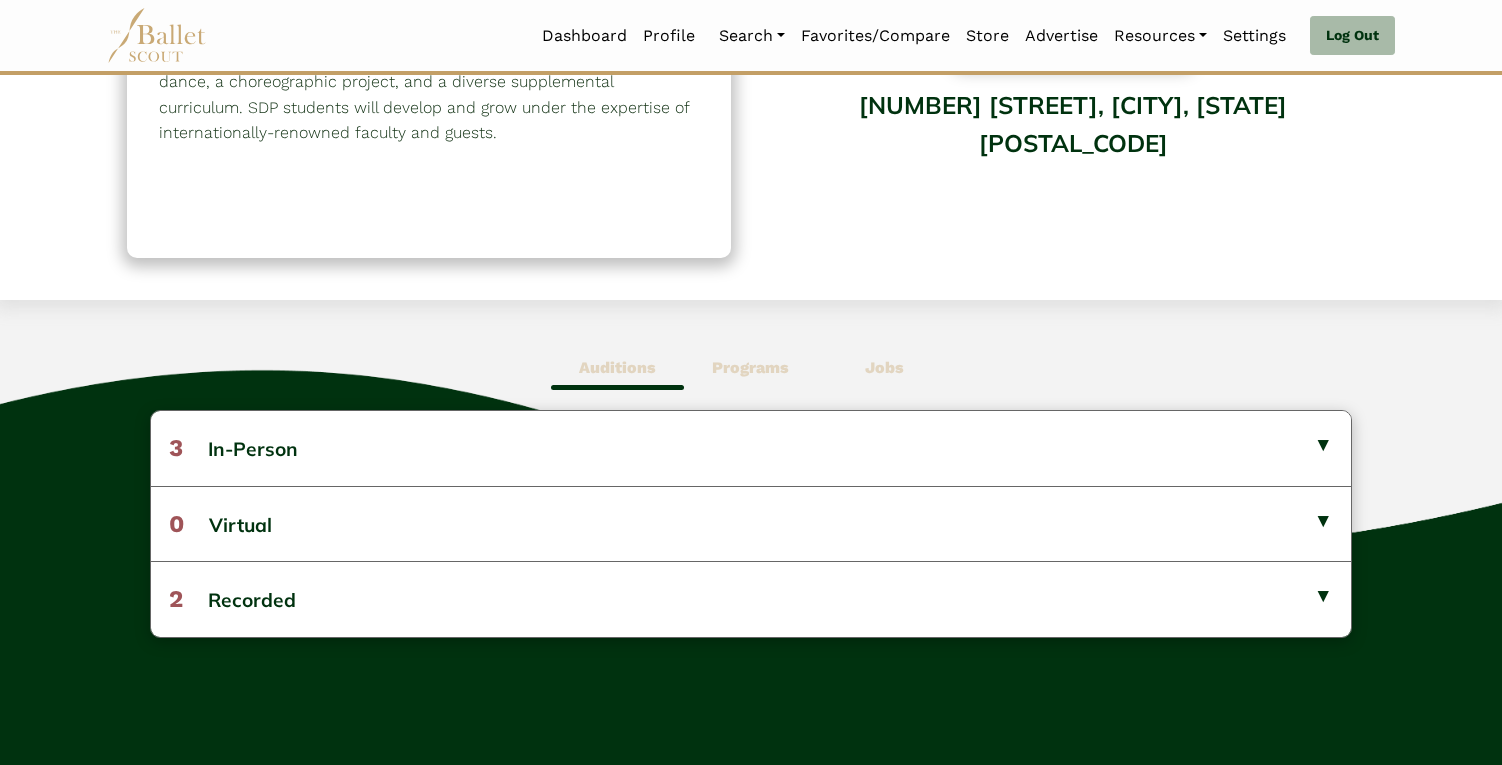 scroll, scrollTop: 302, scrollLeft: 0, axis: vertical 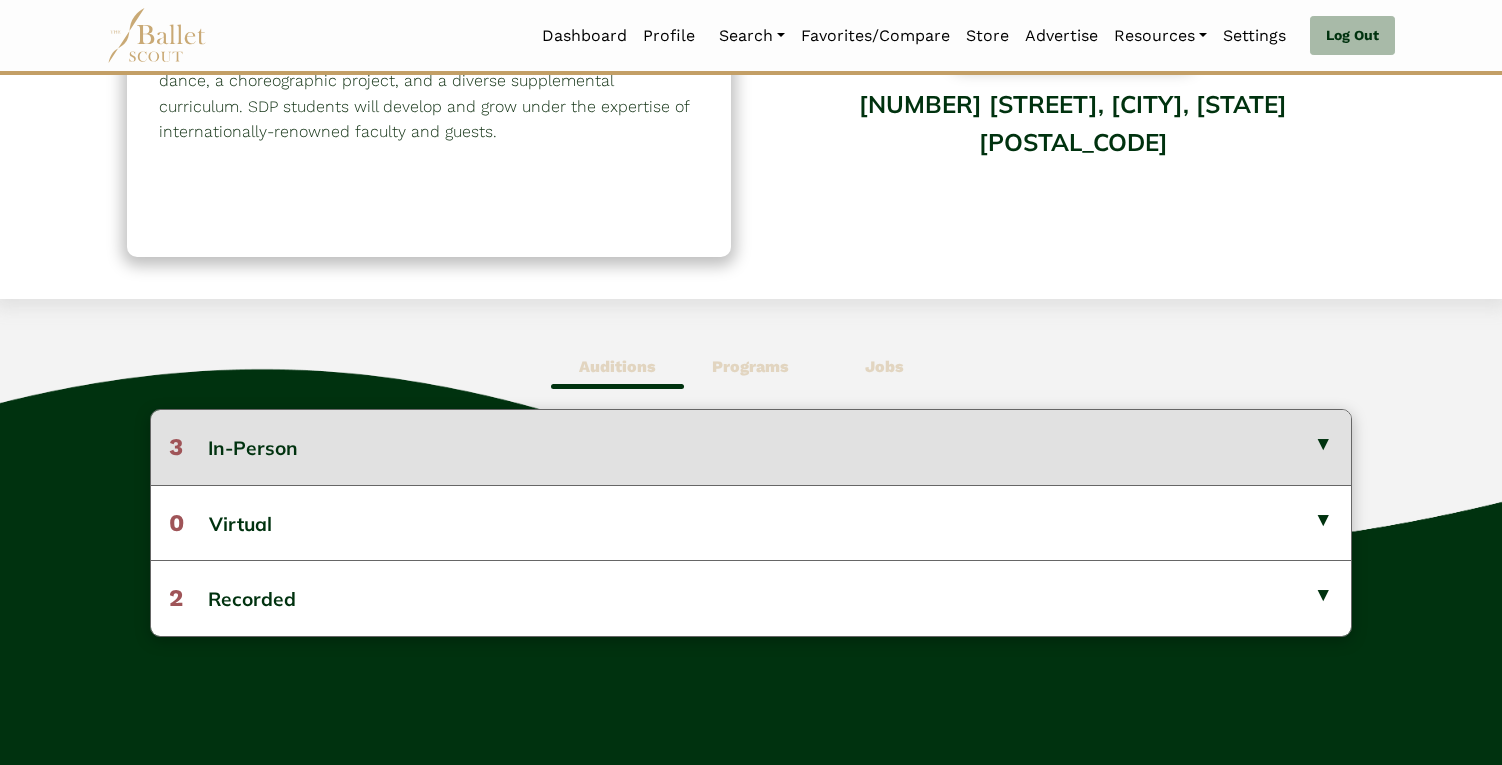 click on "3   In-Person" at bounding box center (751, 447) 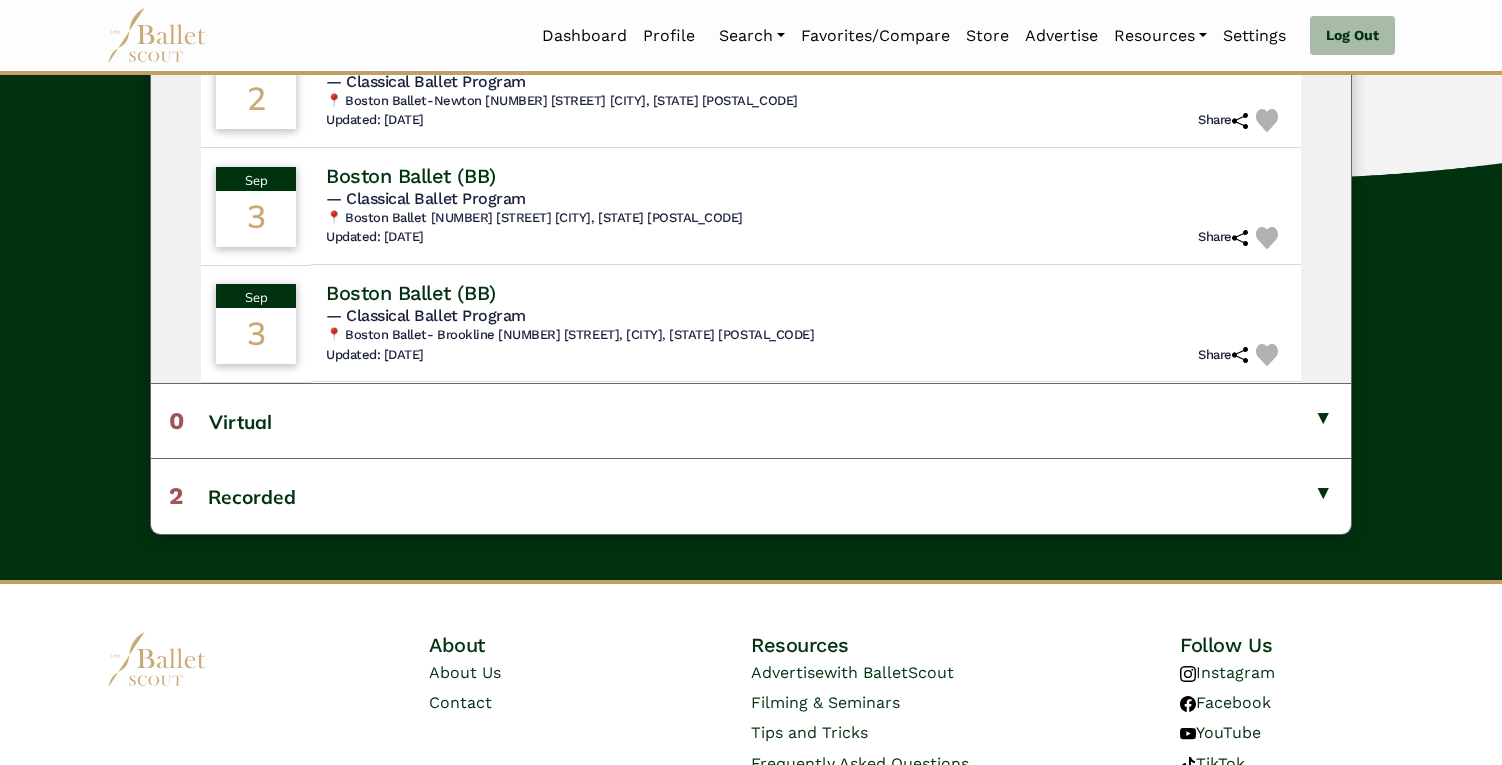 scroll, scrollTop: 772, scrollLeft: 0, axis: vertical 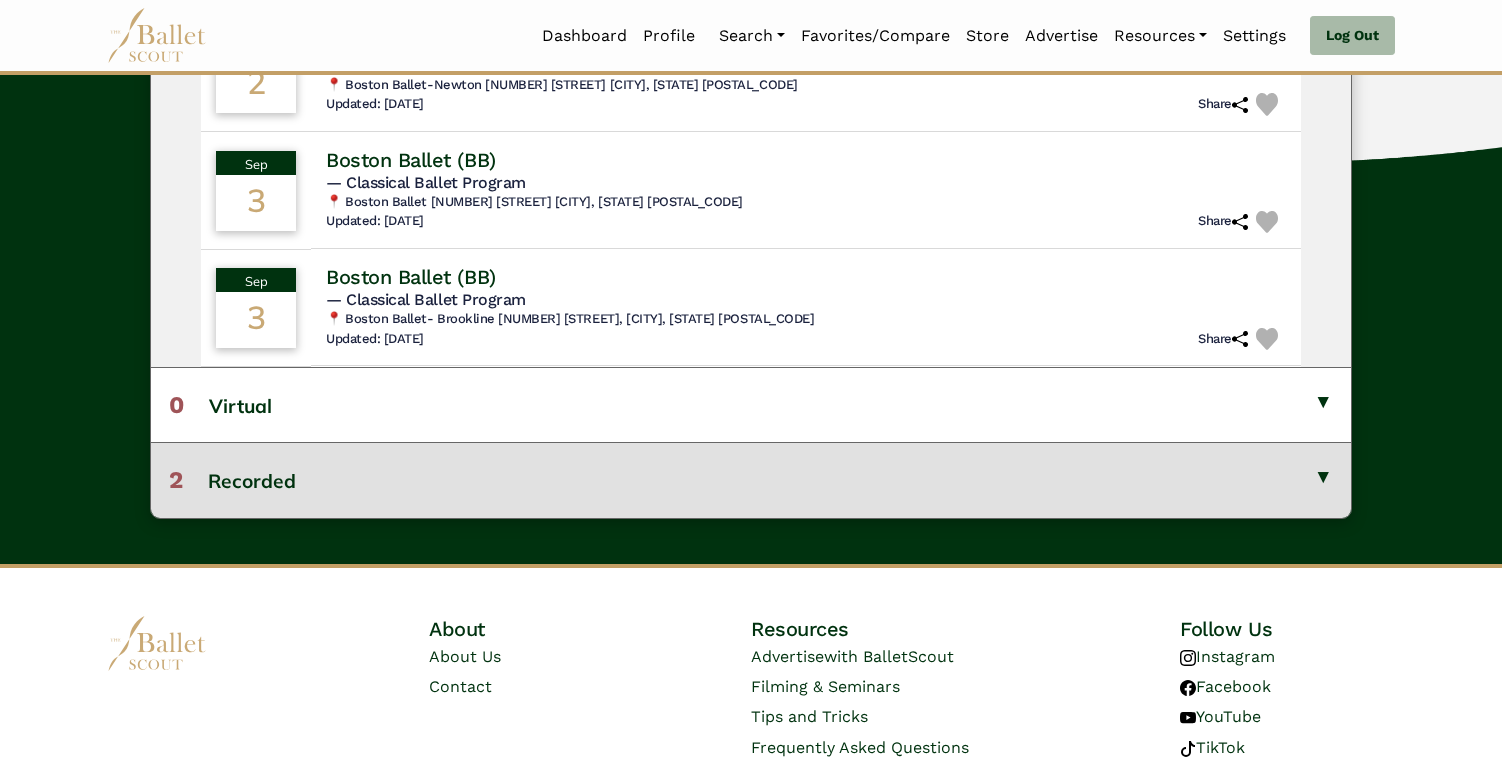 click on "2   Recorded" at bounding box center [751, 479] 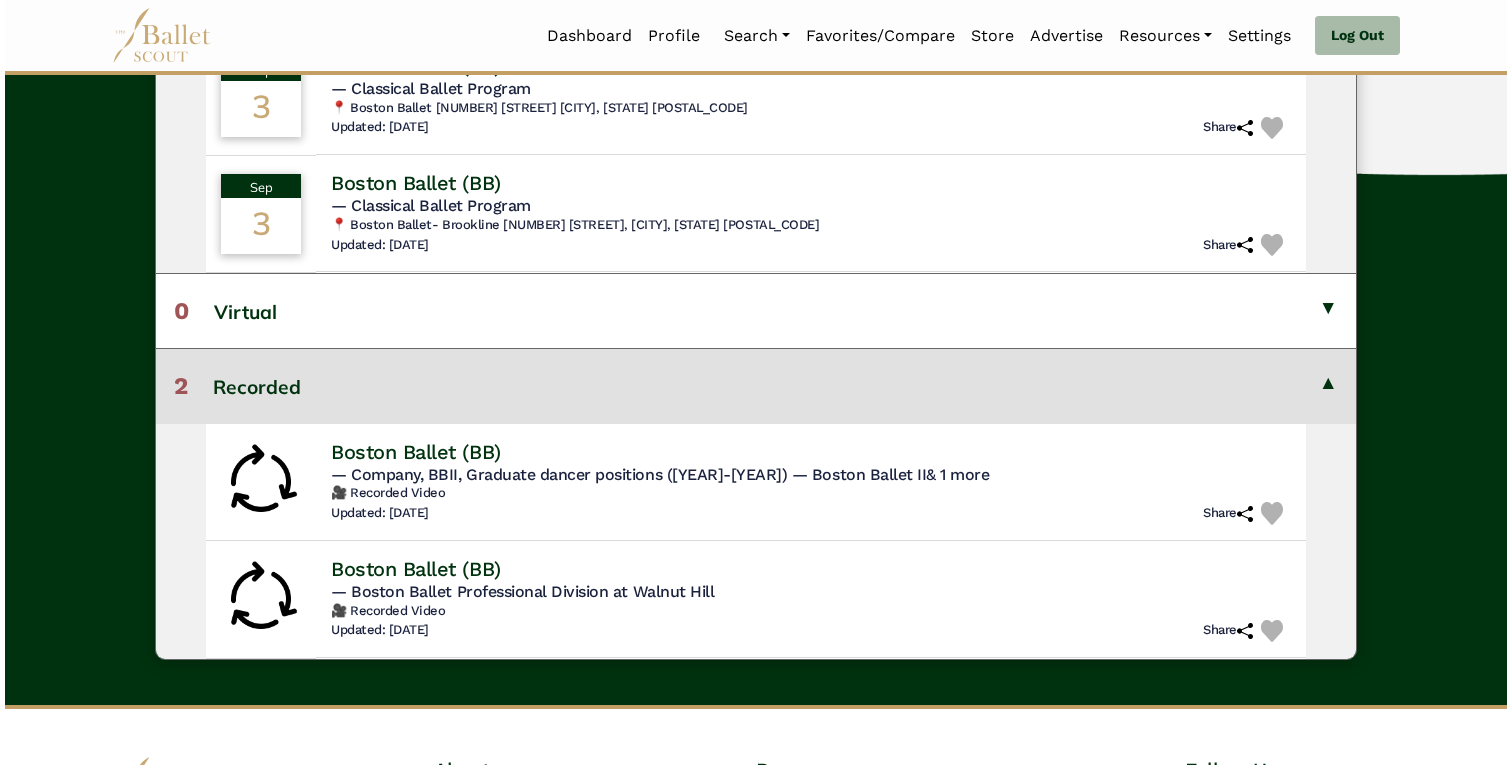 scroll, scrollTop: 878, scrollLeft: 0, axis: vertical 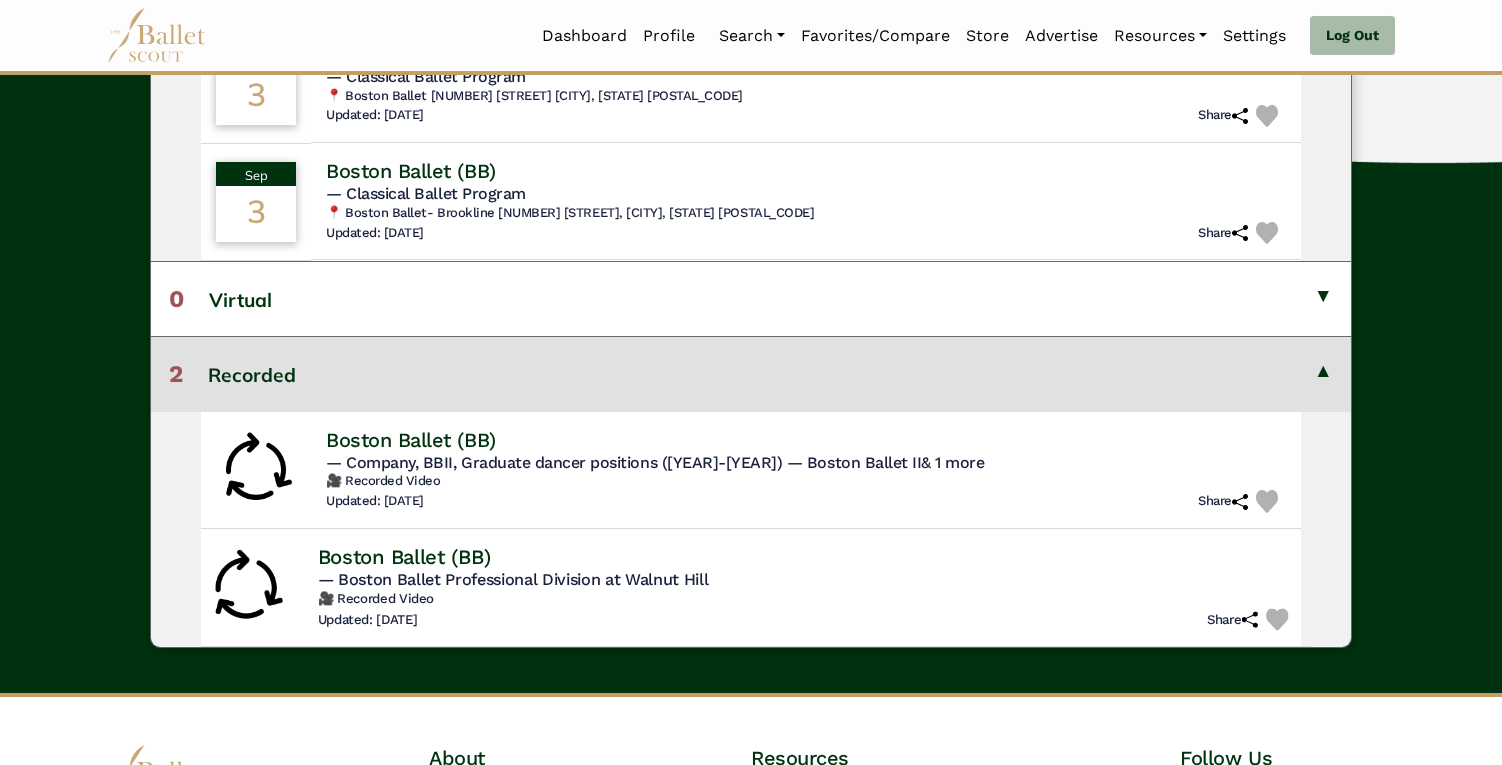 click on "— Boston Ballet Professional Division at Walnut Hill" at bounding box center (513, 579) 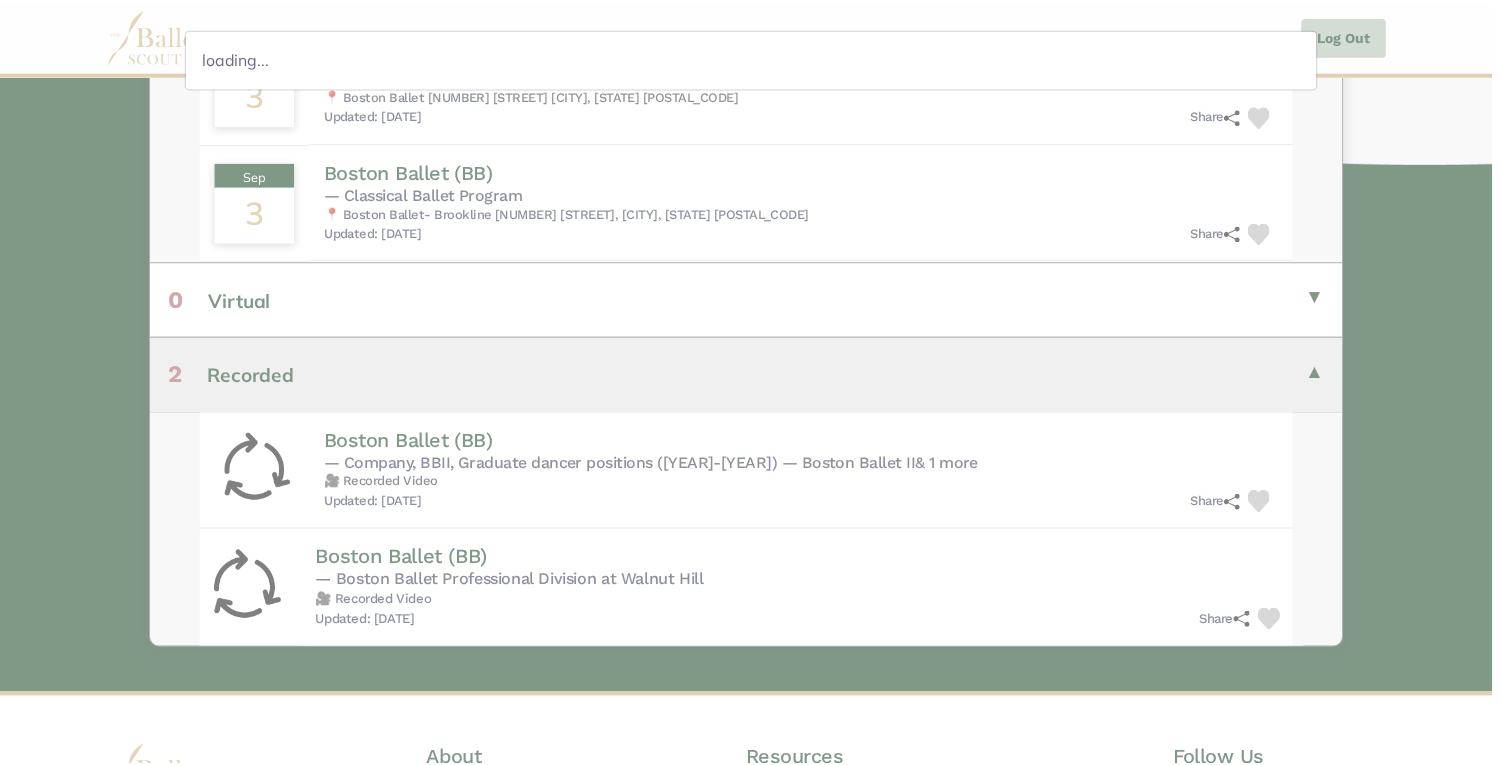 scroll, scrollTop: 878, scrollLeft: 0, axis: vertical 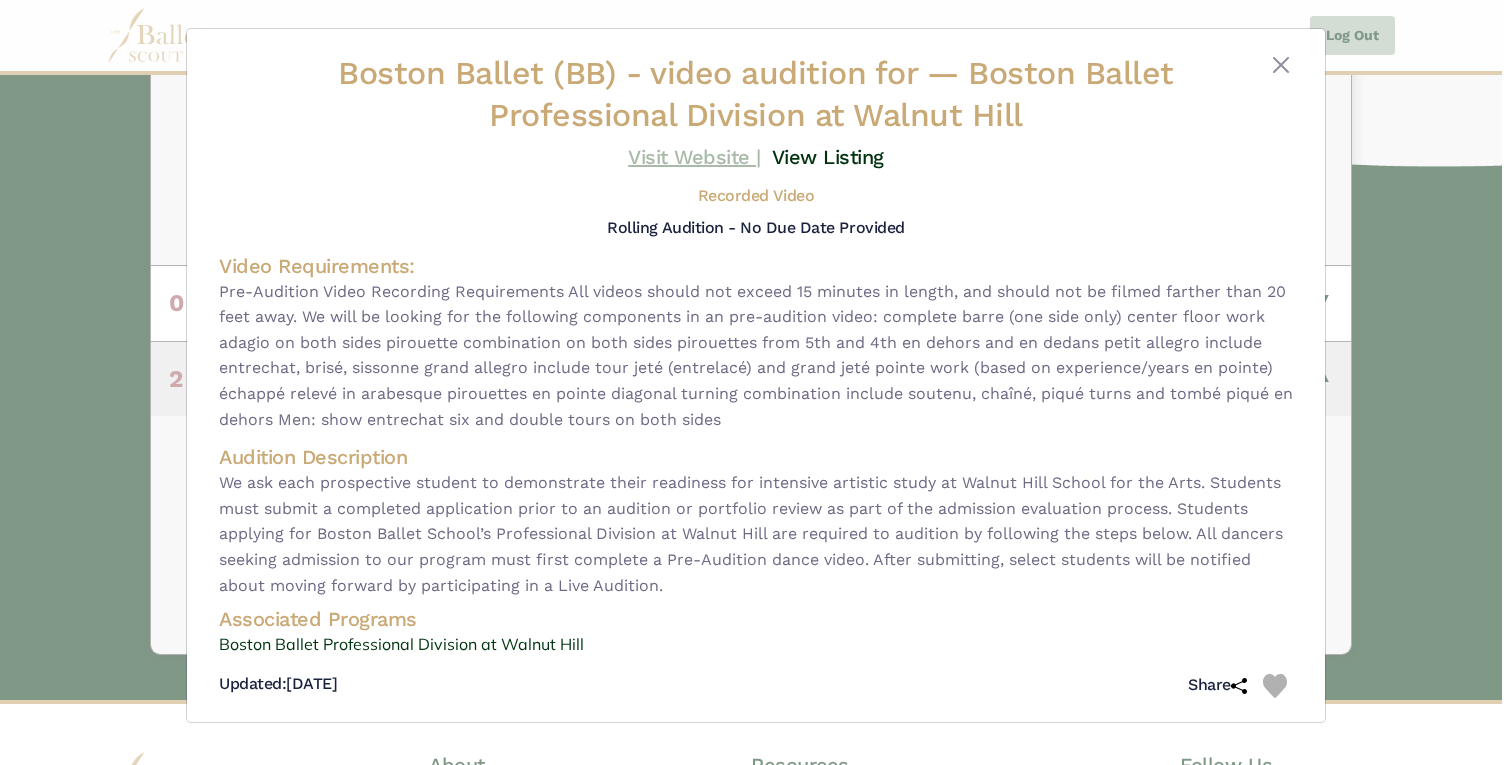 click on "Visit Website |" at bounding box center [694, 157] 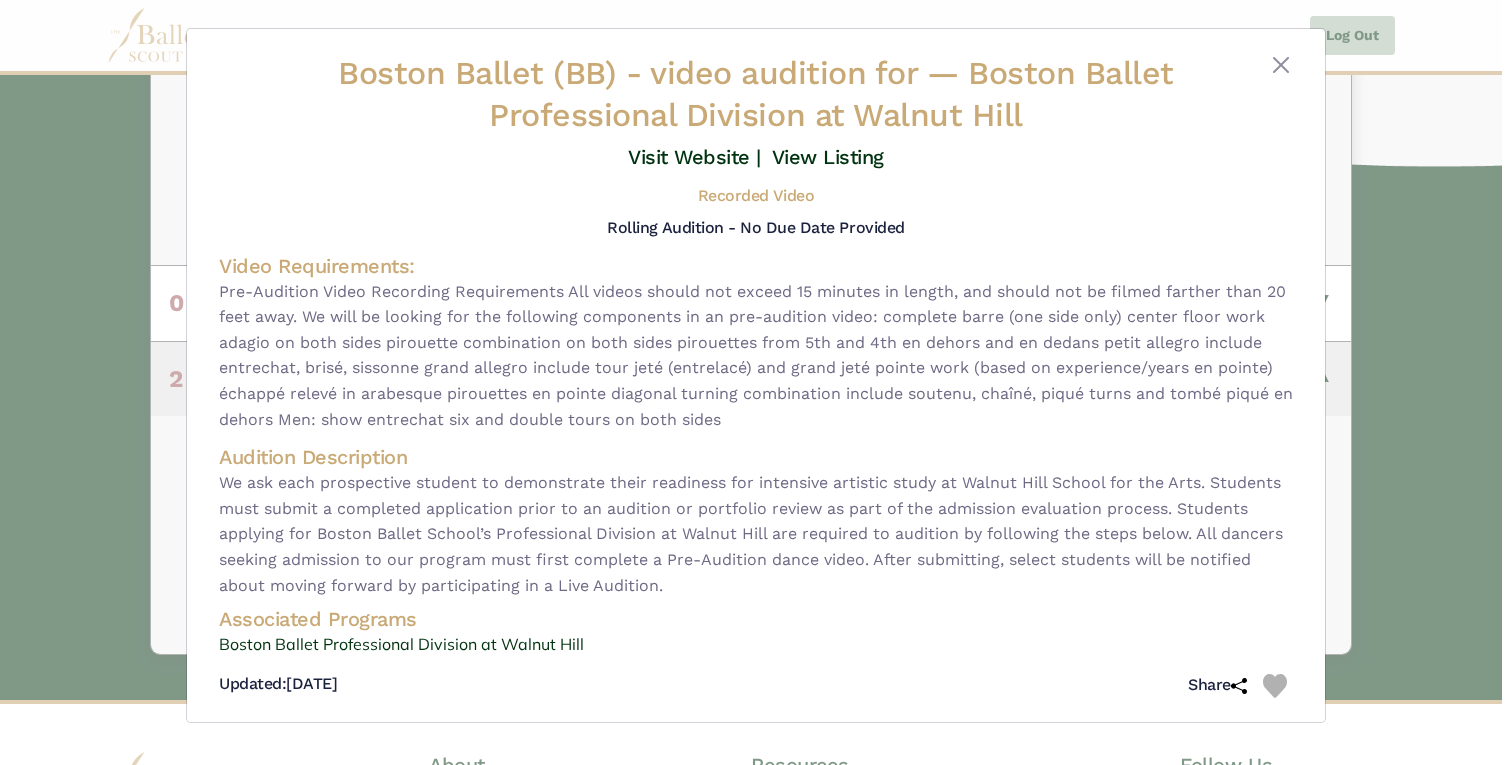 click on "Boston Ballet (BB)
-
video audition for
— Boston Ballet Professional Division at Walnut Hill
Visit Website |
View Listing" at bounding box center (756, 382) 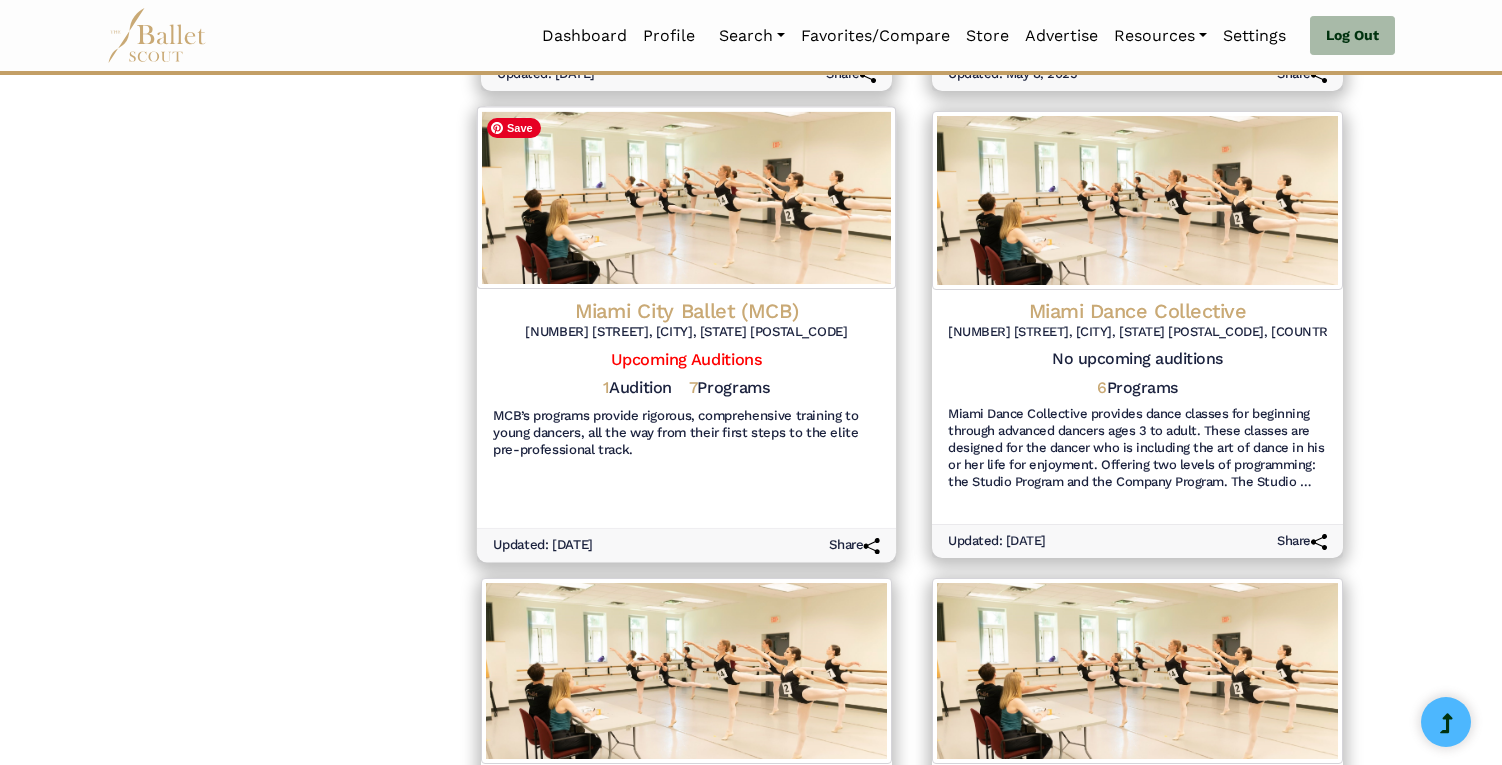scroll, scrollTop: 1684, scrollLeft: 0, axis: vertical 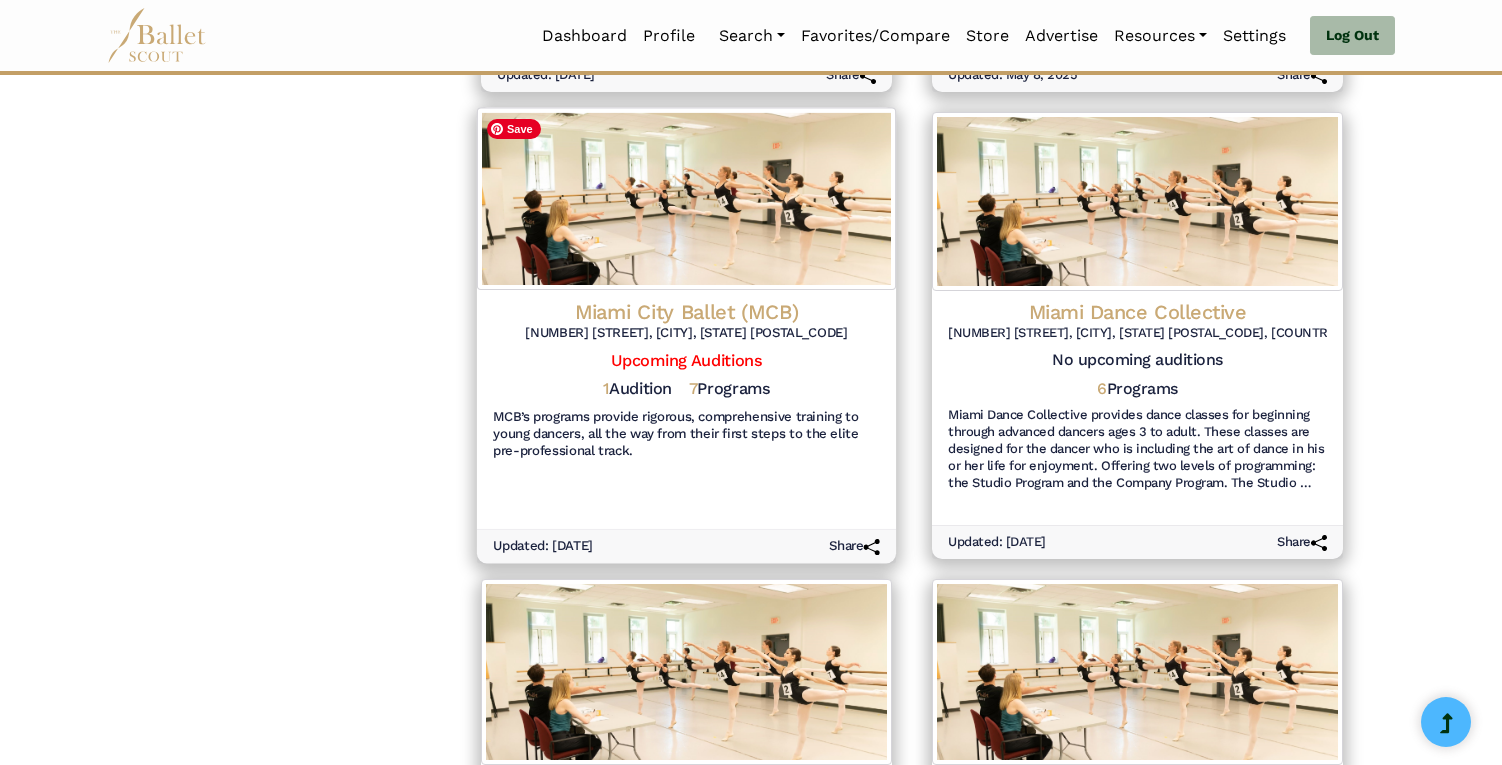 click at bounding box center [686, 199] 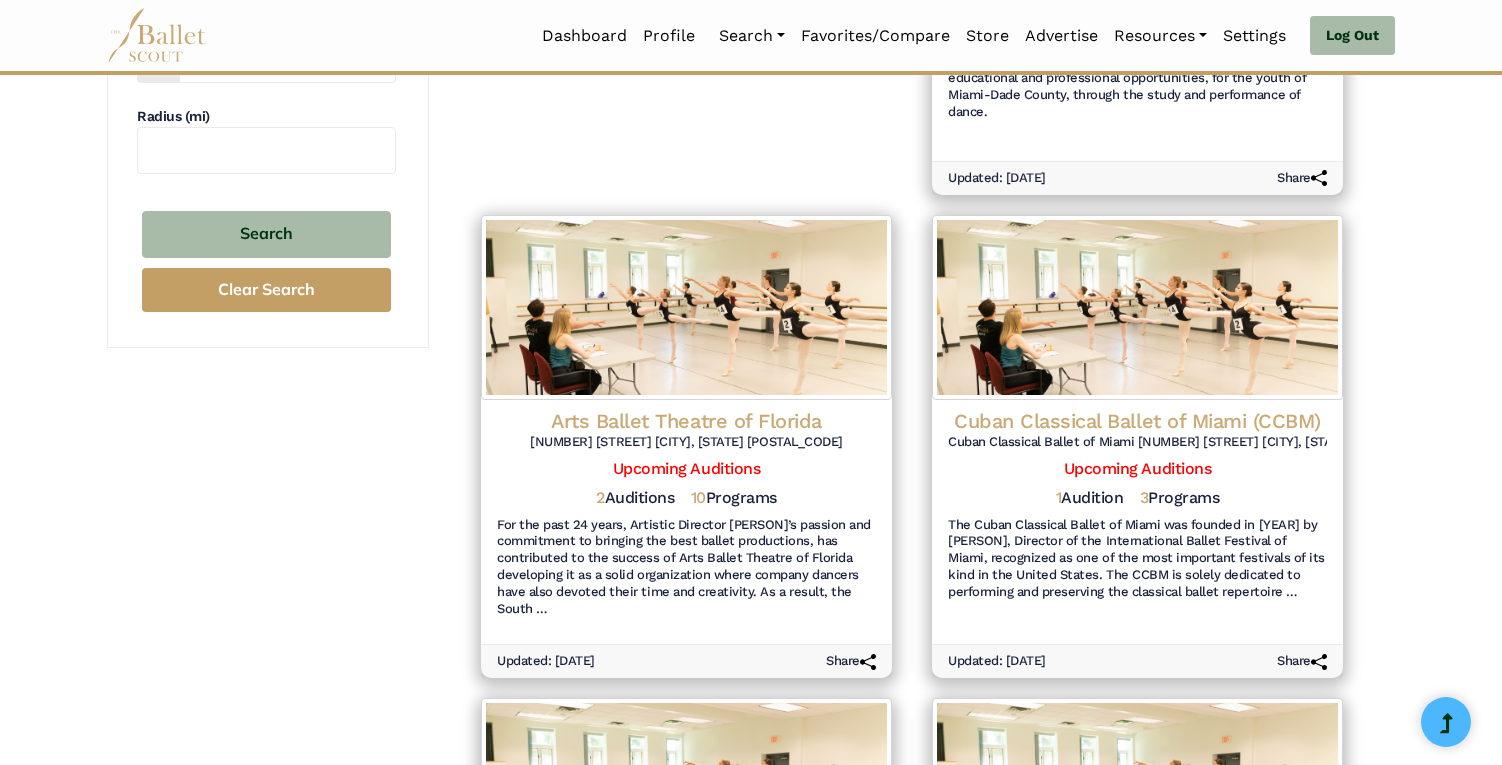 scroll, scrollTop: 0, scrollLeft: 0, axis: both 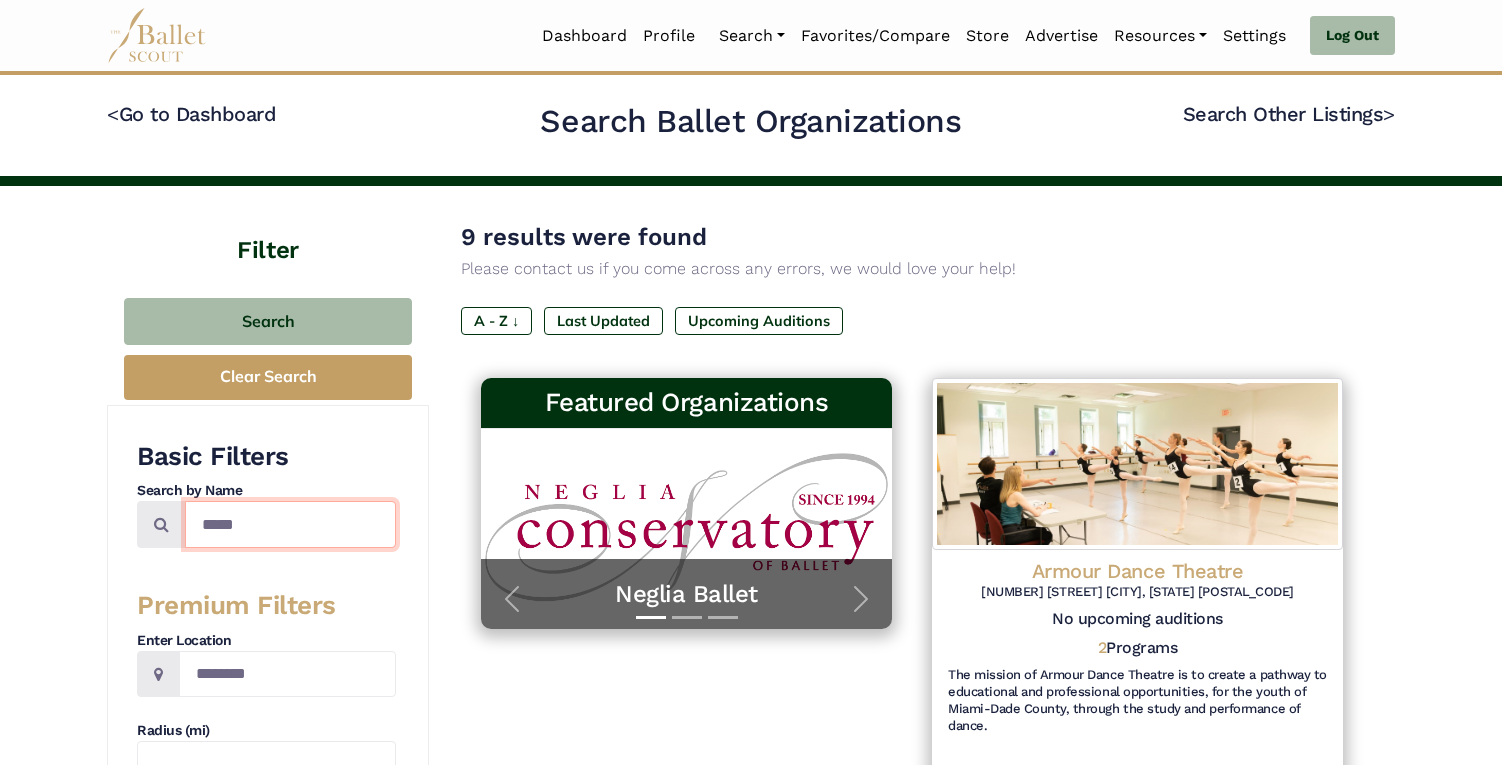 click on "*****" at bounding box center (290, 524) 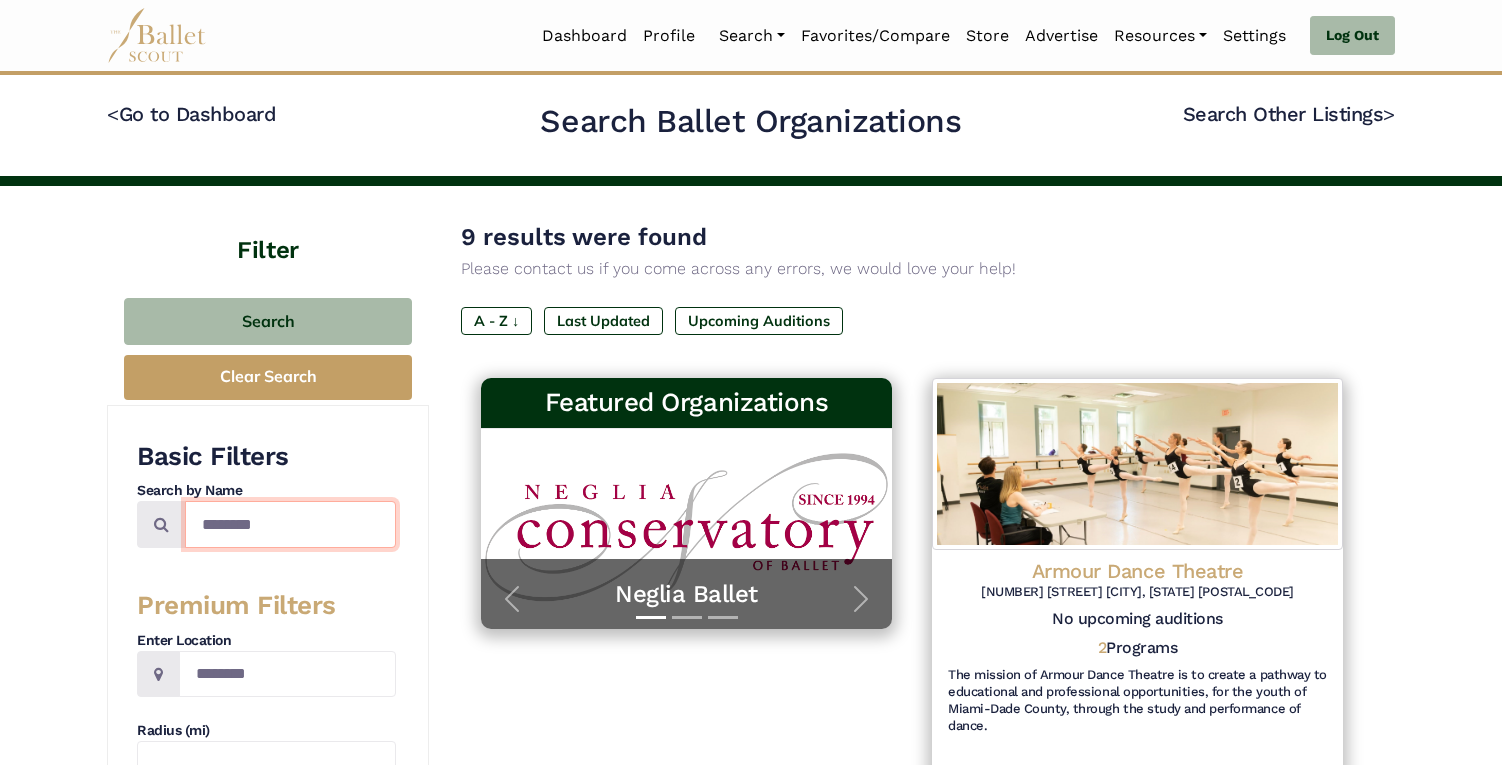 type on "********" 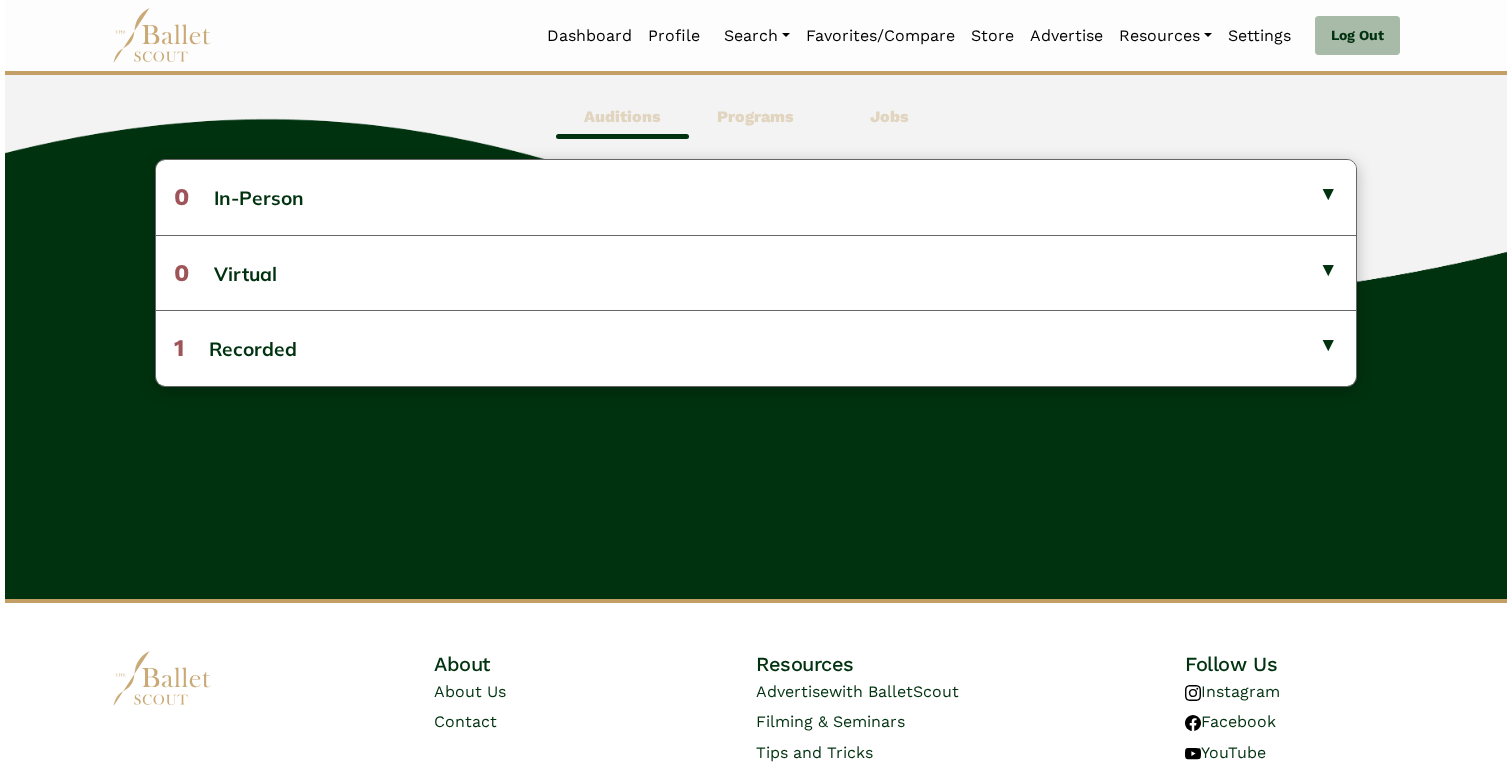 scroll, scrollTop: 580, scrollLeft: 0, axis: vertical 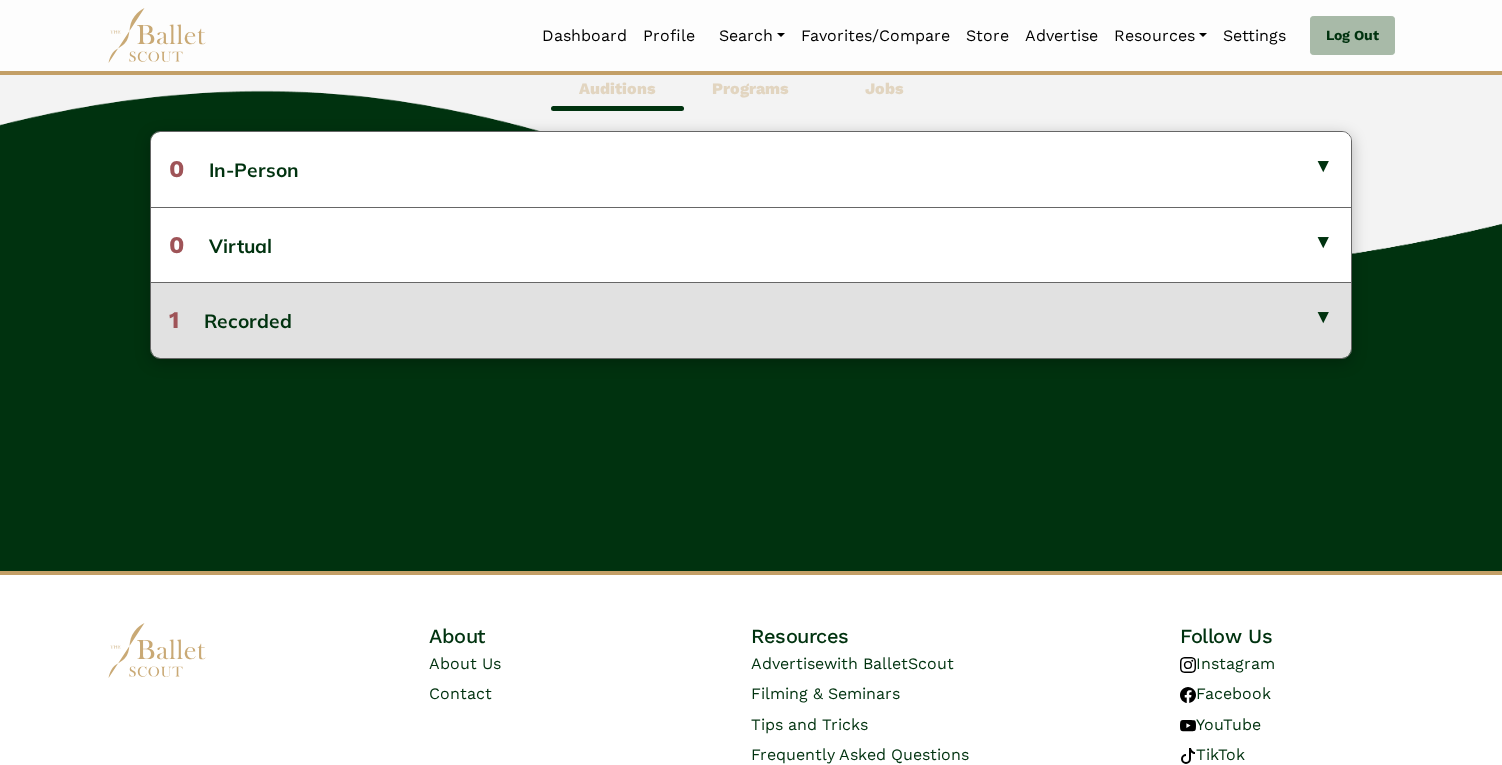 click on "1   Recorded" at bounding box center [751, 319] 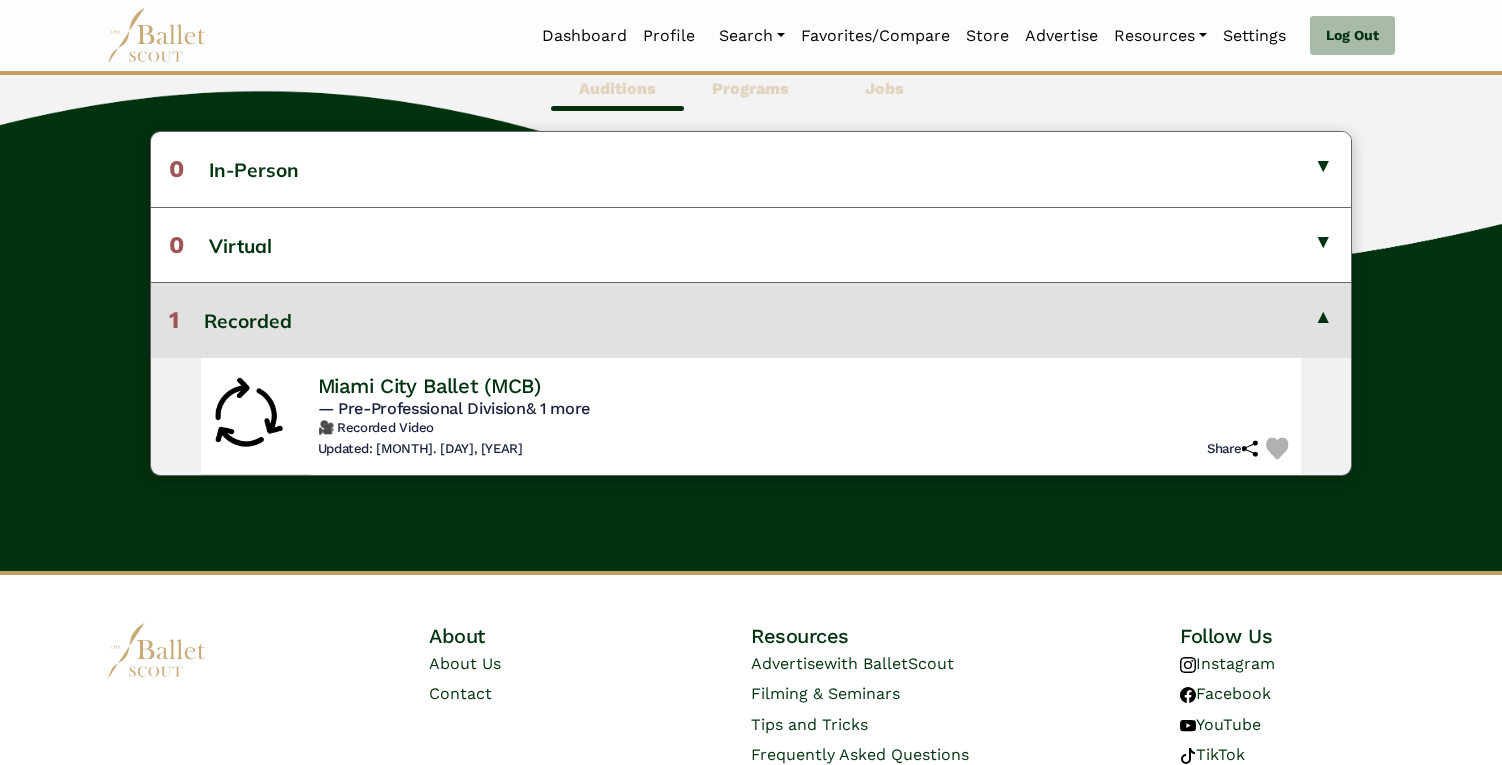 click on "— Pre-Professional Division
& 1 more" at bounding box center (454, 407) 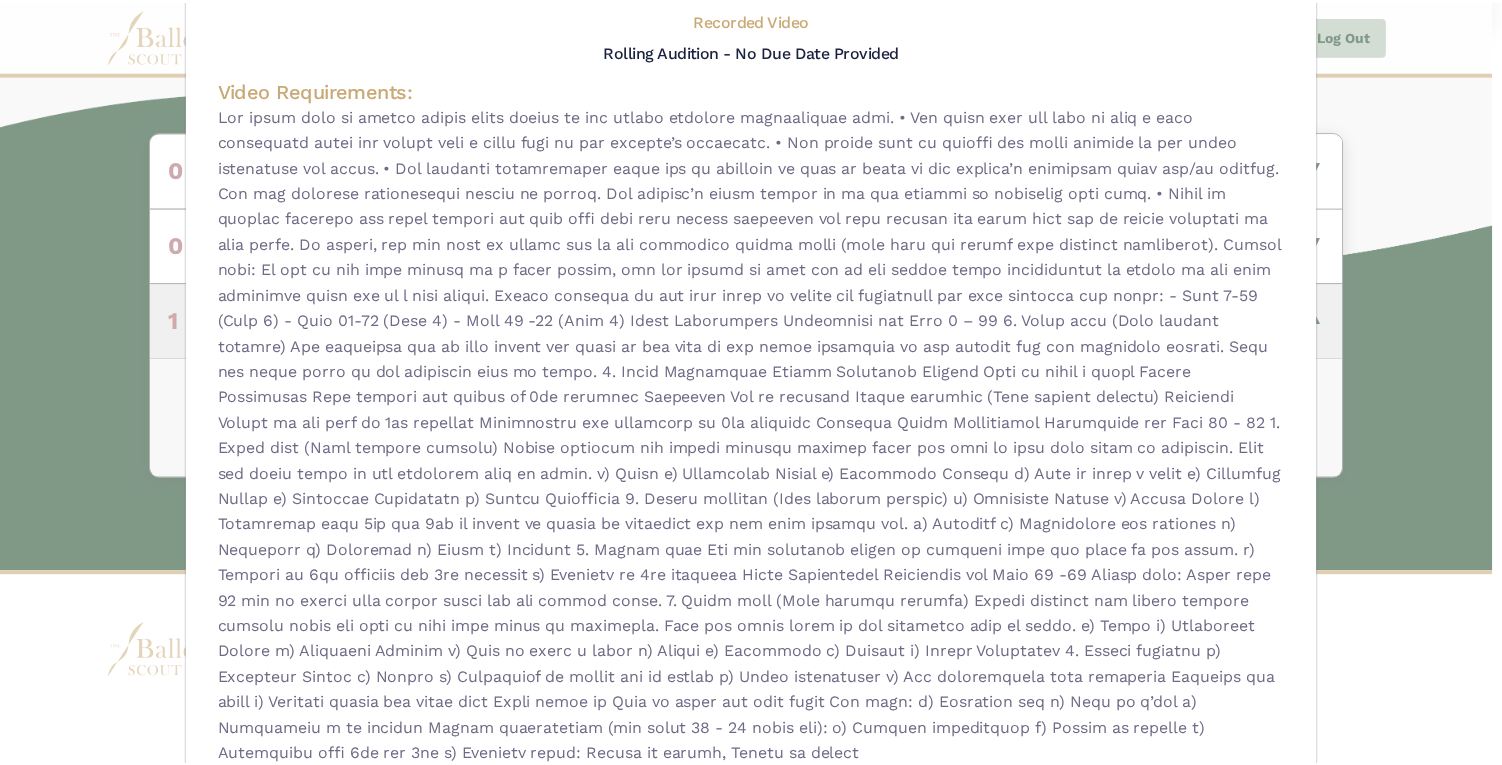 scroll, scrollTop: 0, scrollLeft: 0, axis: both 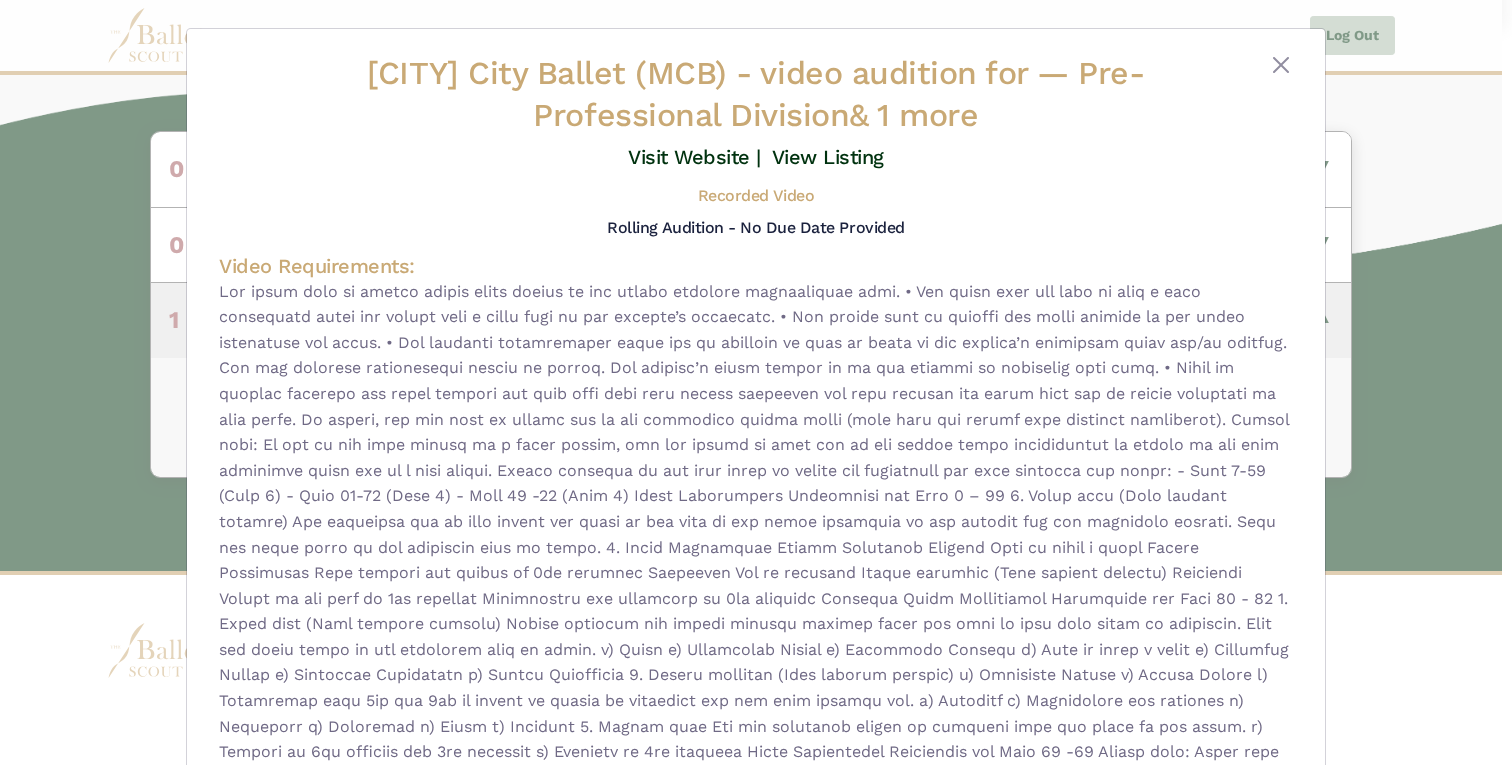 click on "Miami City Ballet (MCB)
-
video audition for
— Pre-Professional Division
& 1 more
Visit Website |" at bounding box center [756, 382] 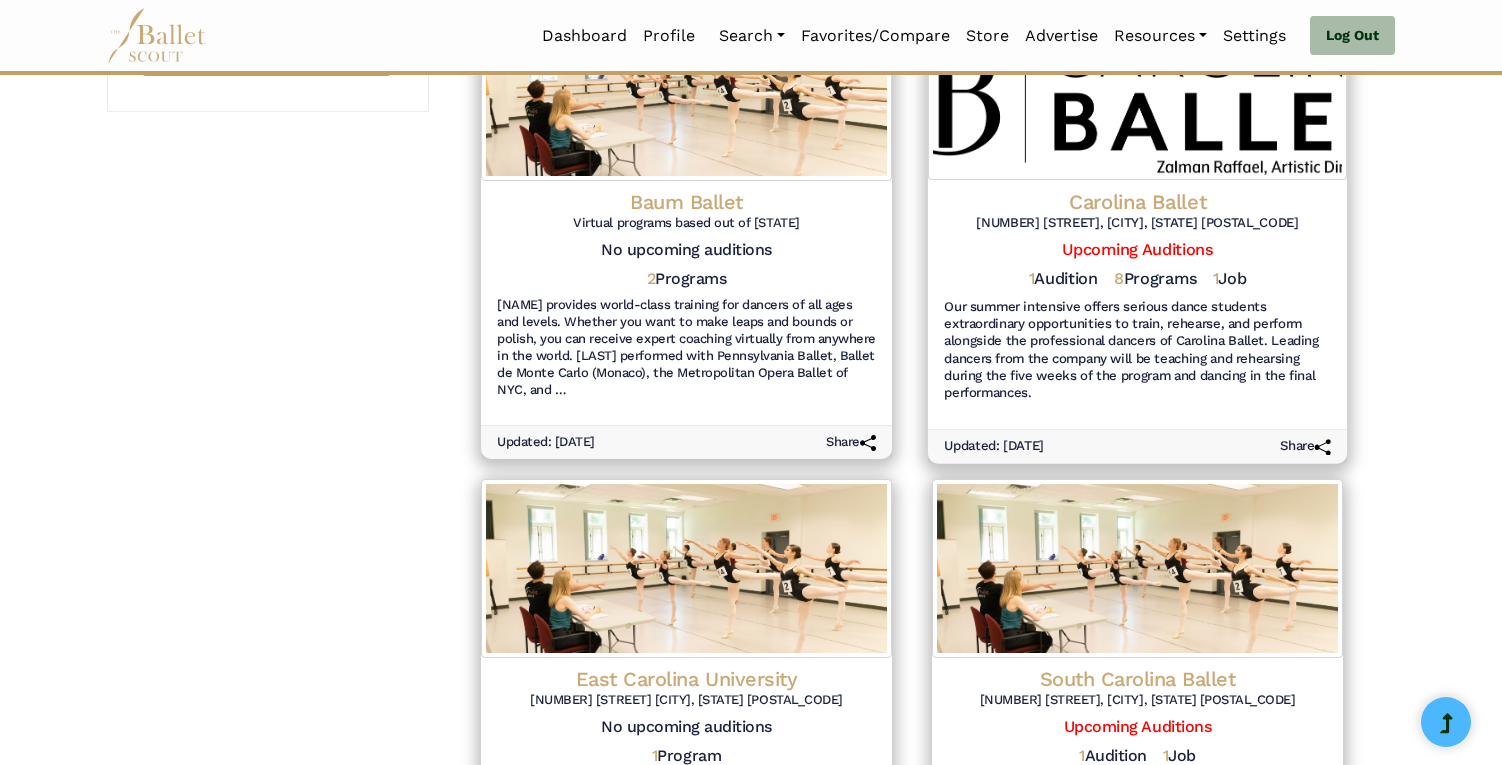 scroll, scrollTop: 848, scrollLeft: 0, axis: vertical 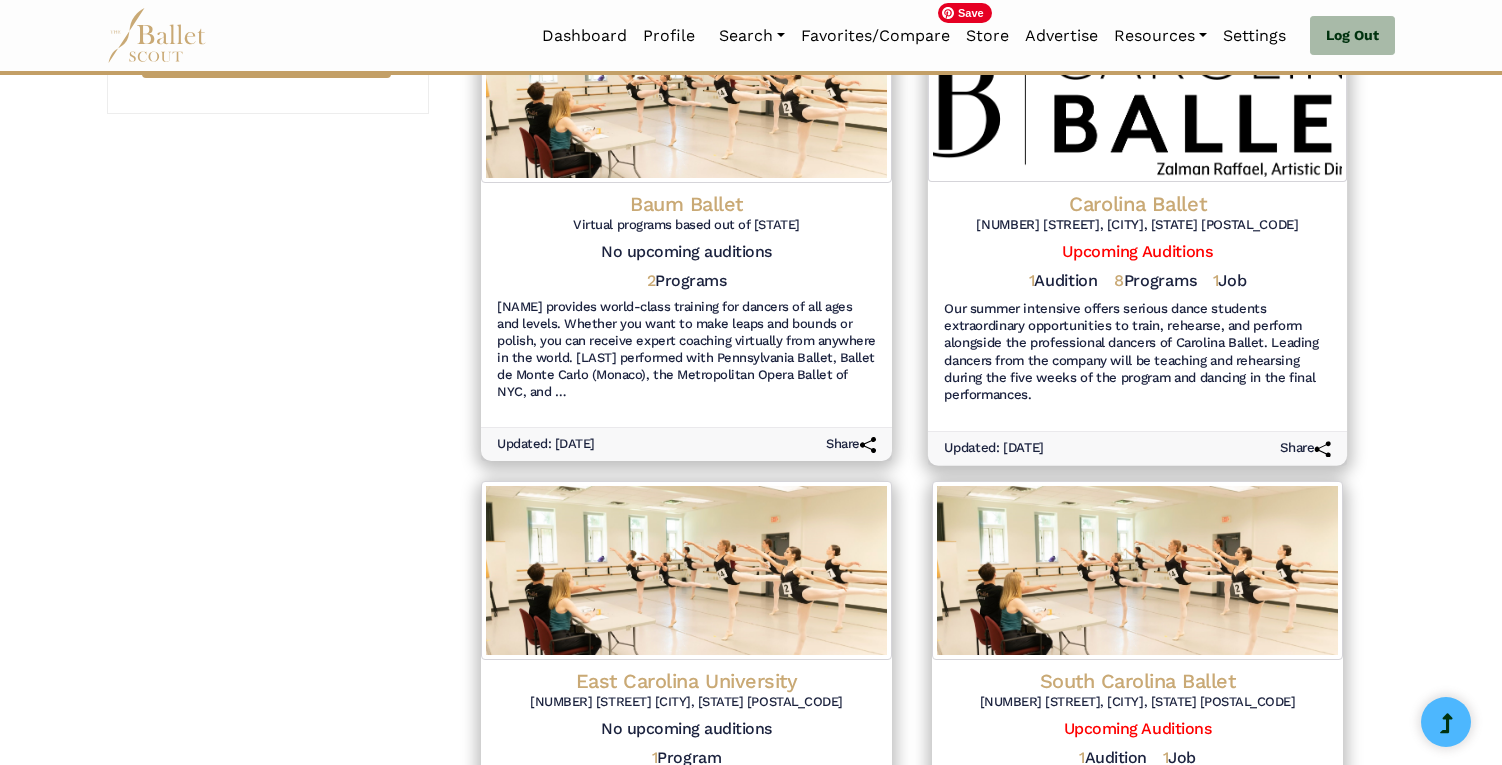 click at bounding box center (1137, 87) 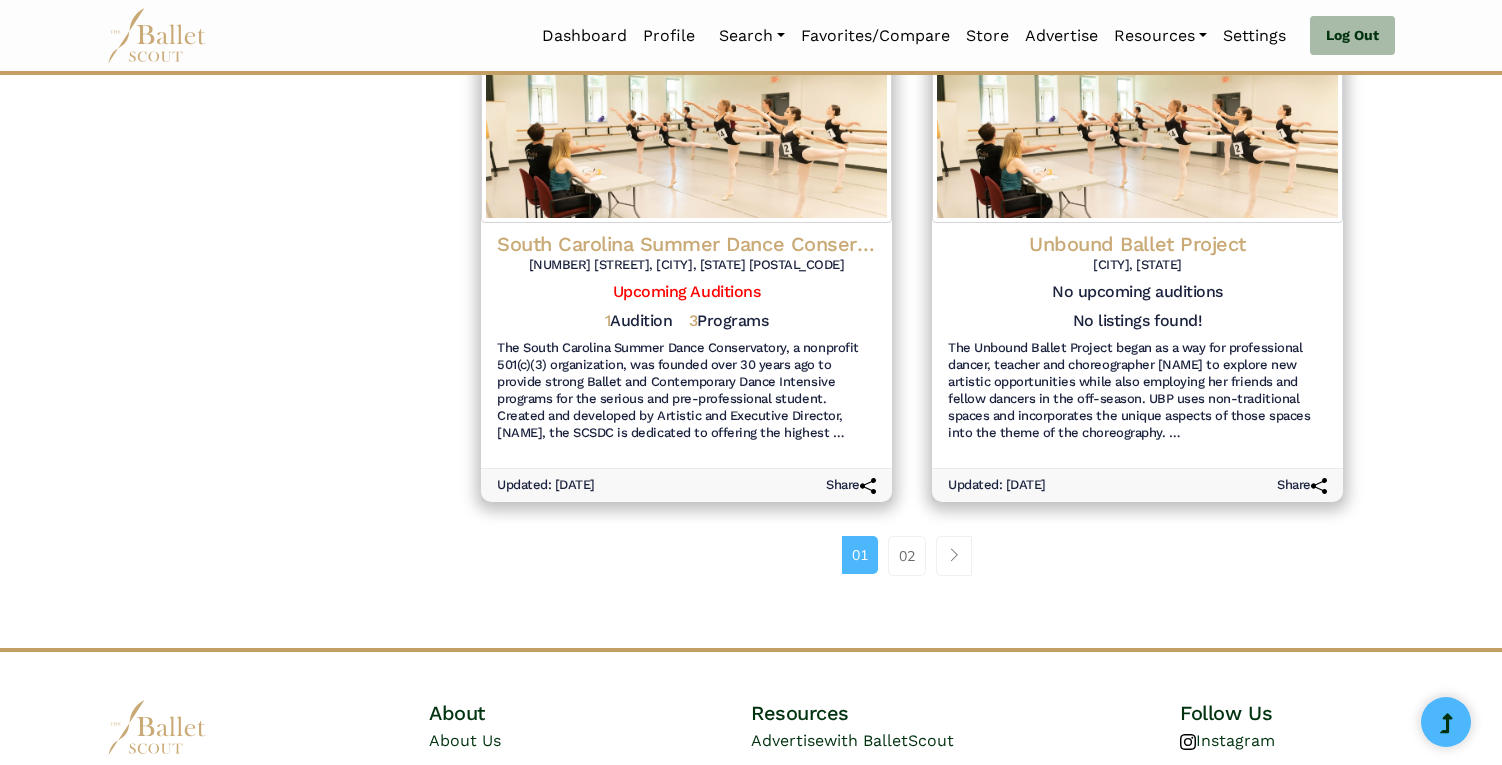 scroll, scrollTop: 2270, scrollLeft: 0, axis: vertical 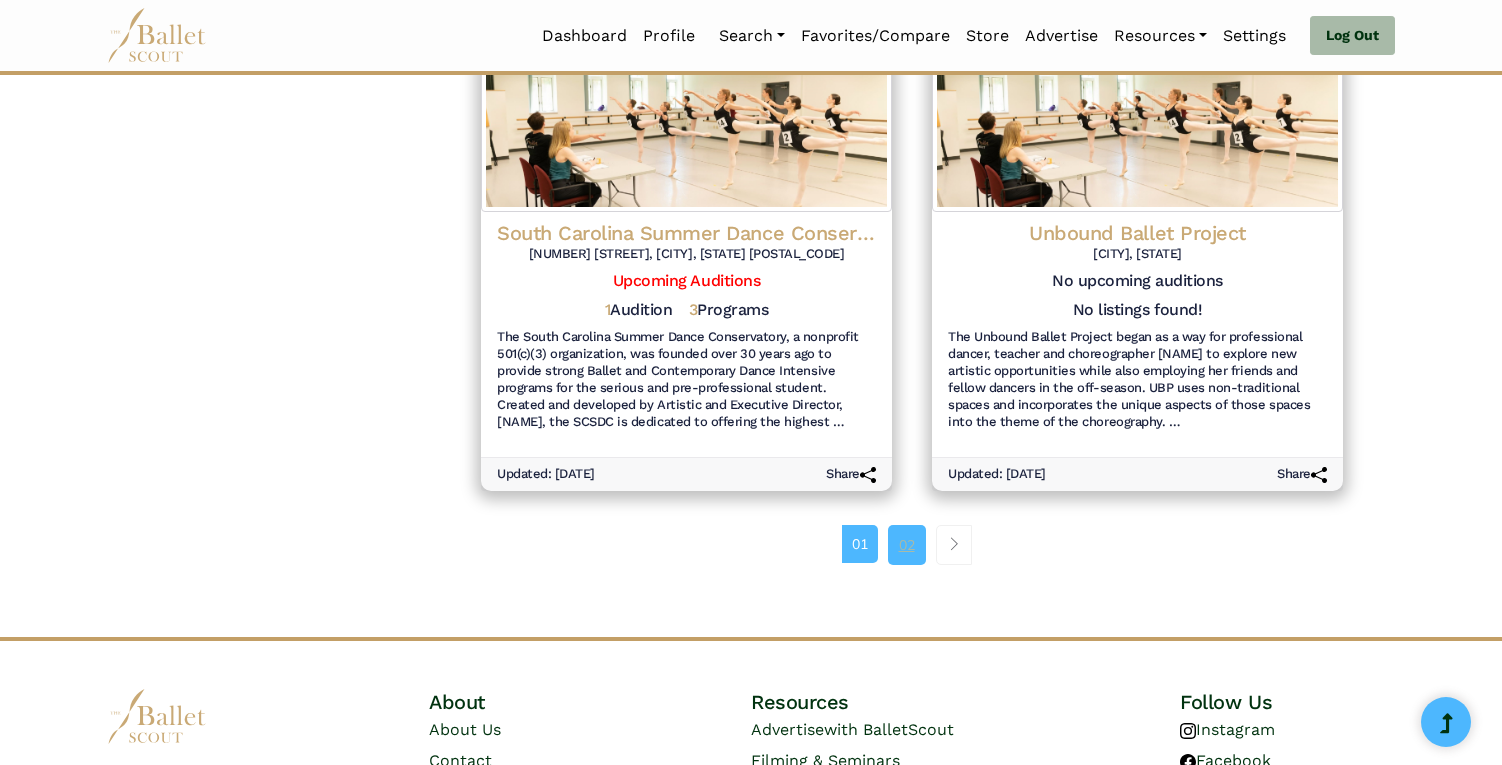 click on "02" at bounding box center [907, 545] 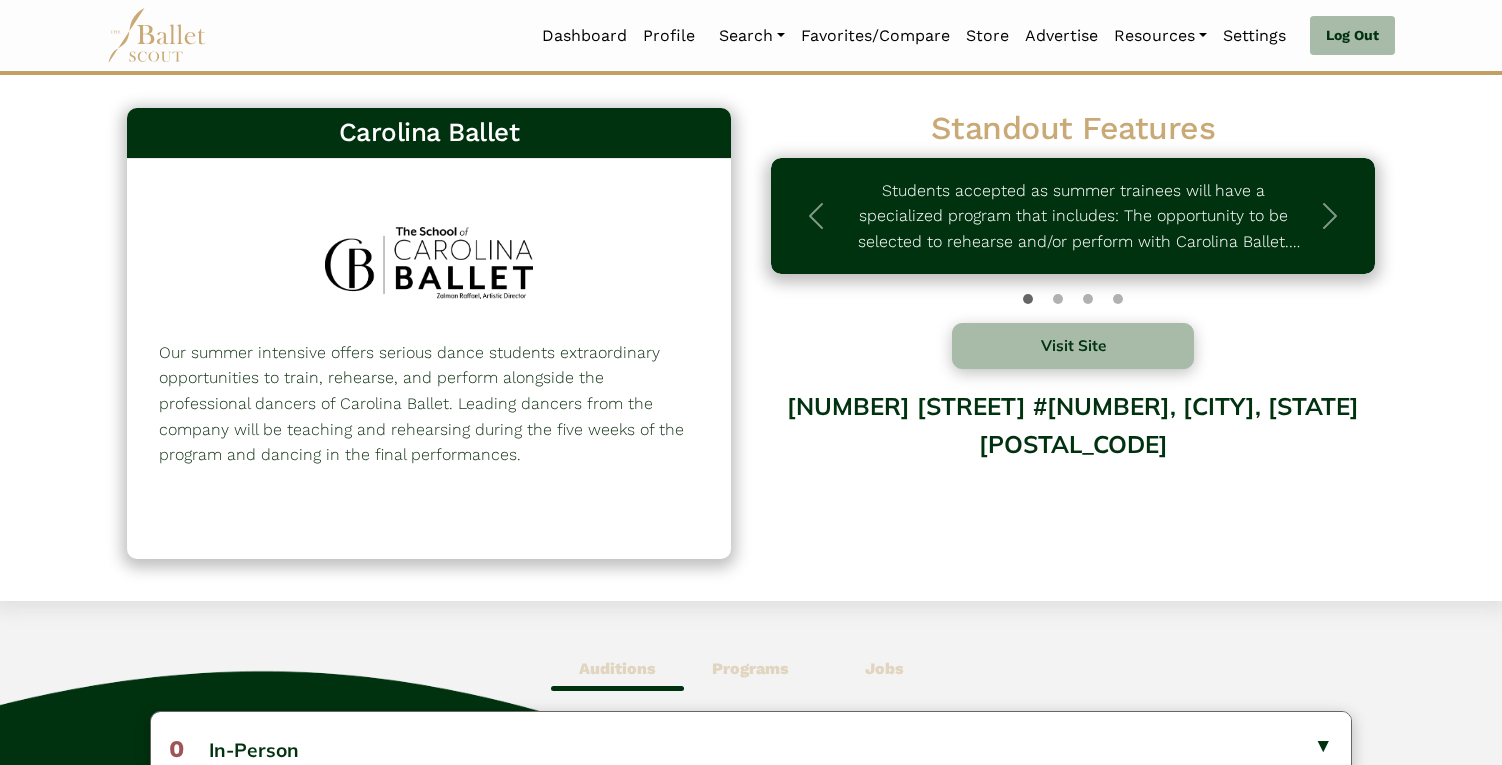 scroll, scrollTop: 0, scrollLeft: 0, axis: both 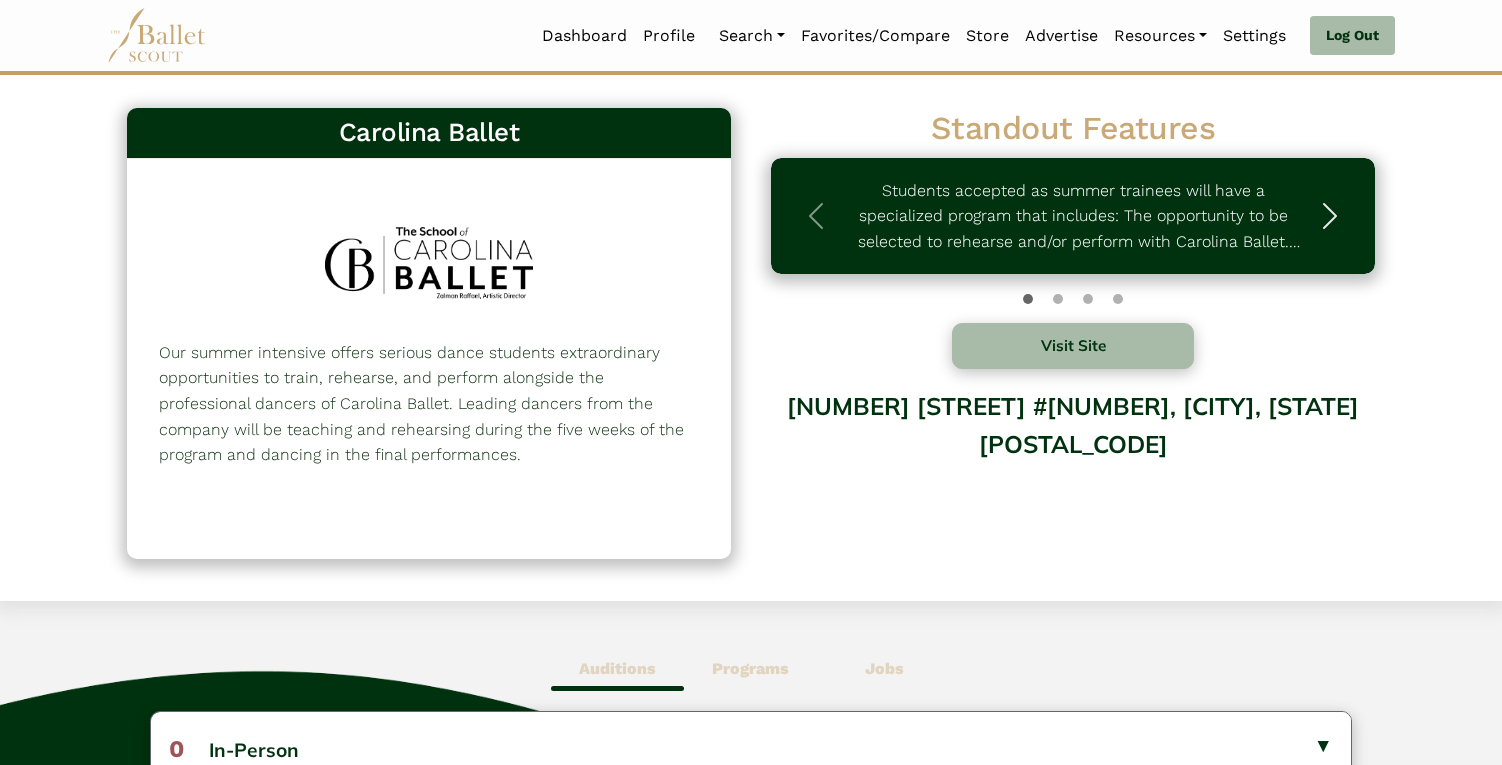 click at bounding box center (1330, 216) 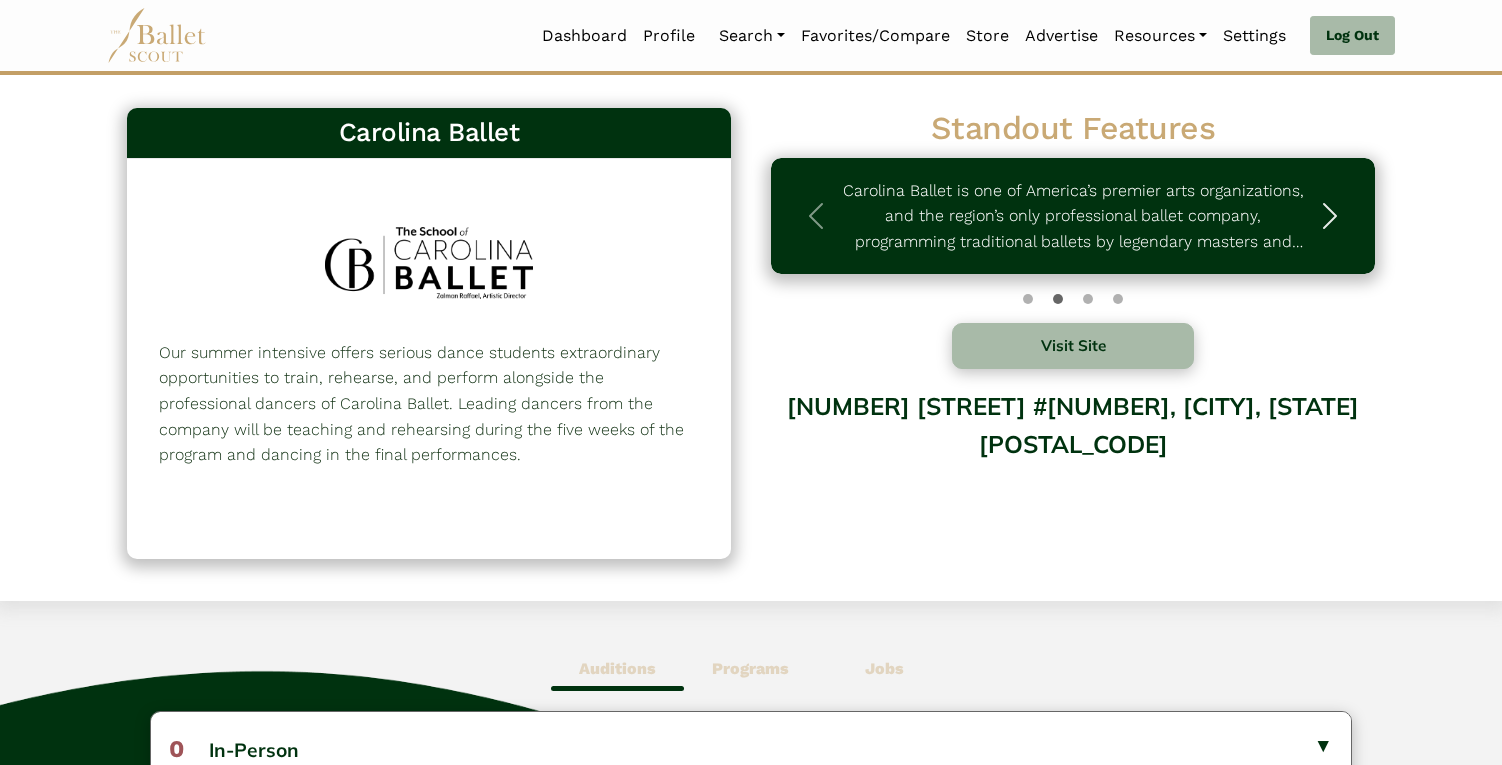 click at bounding box center [1330, 216] 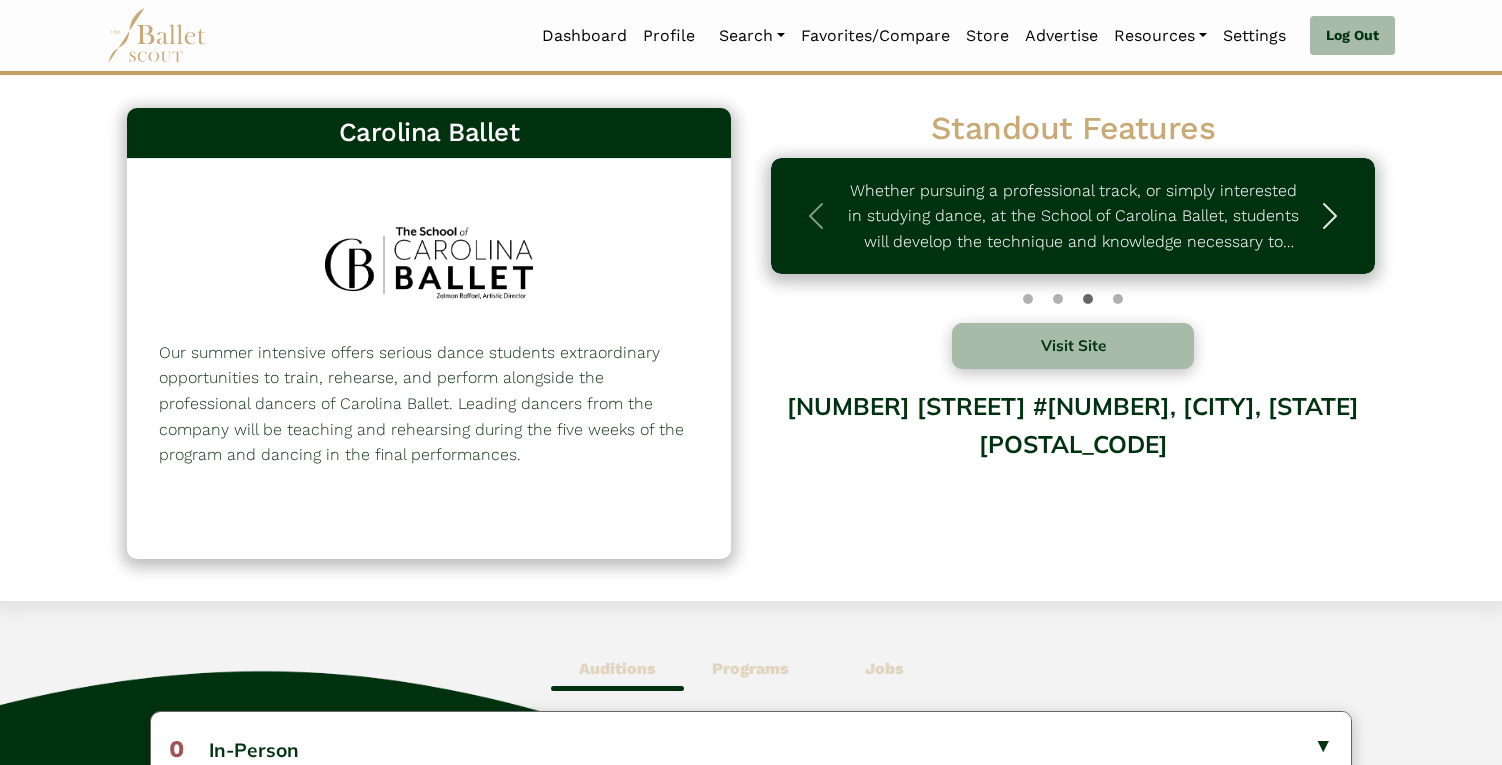 click at bounding box center (1330, 216) 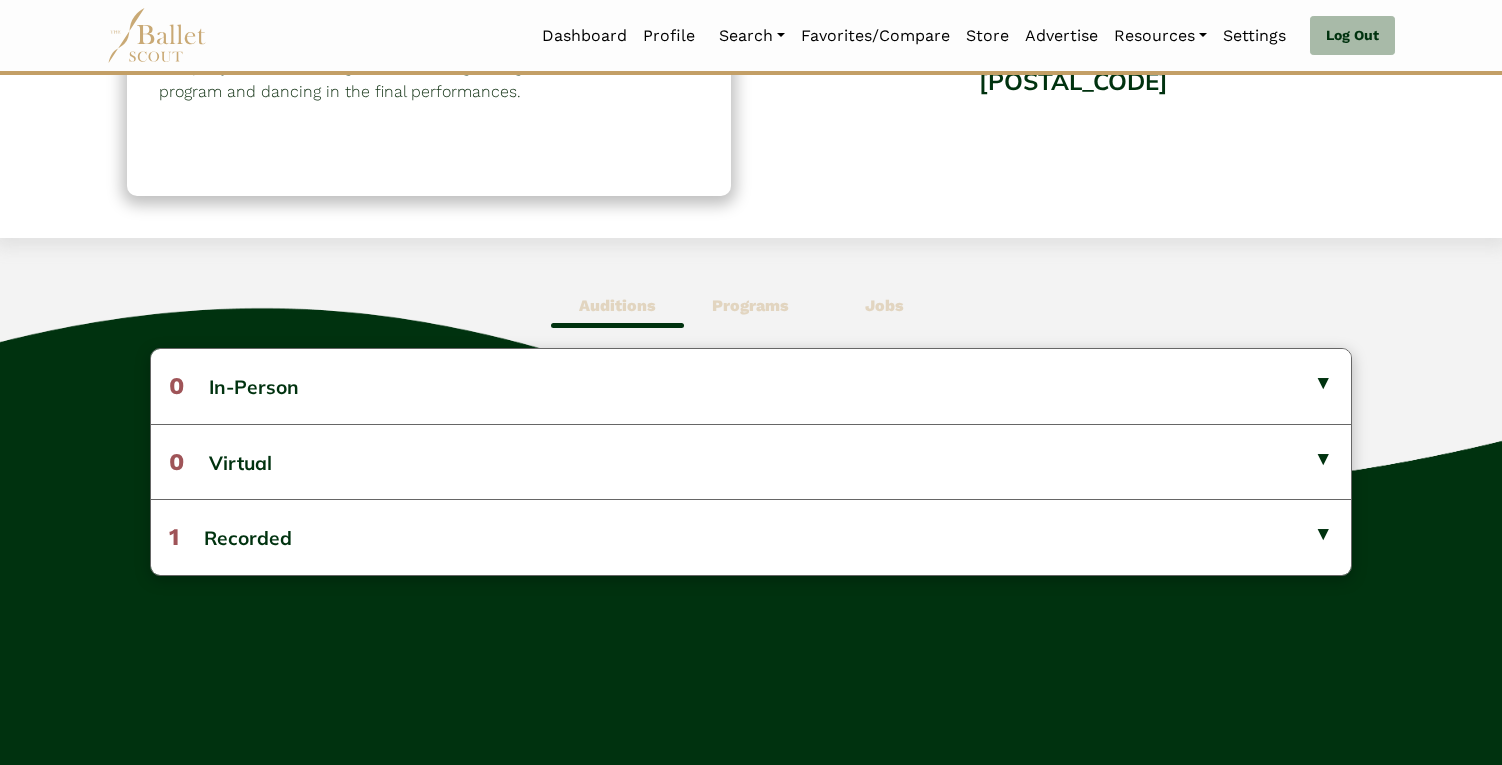 scroll, scrollTop: 379, scrollLeft: 0, axis: vertical 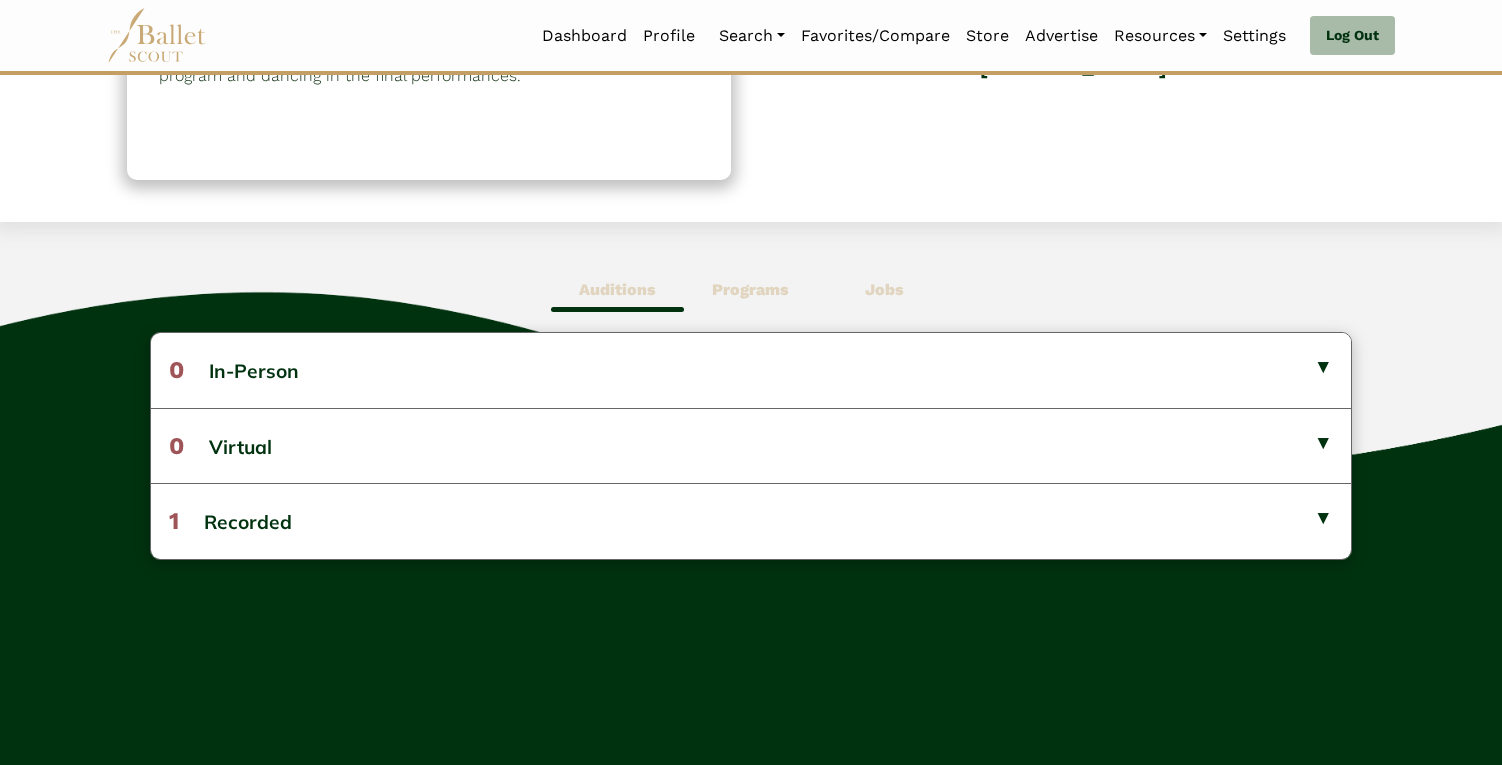 click on "Programs" at bounding box center [750, 290] 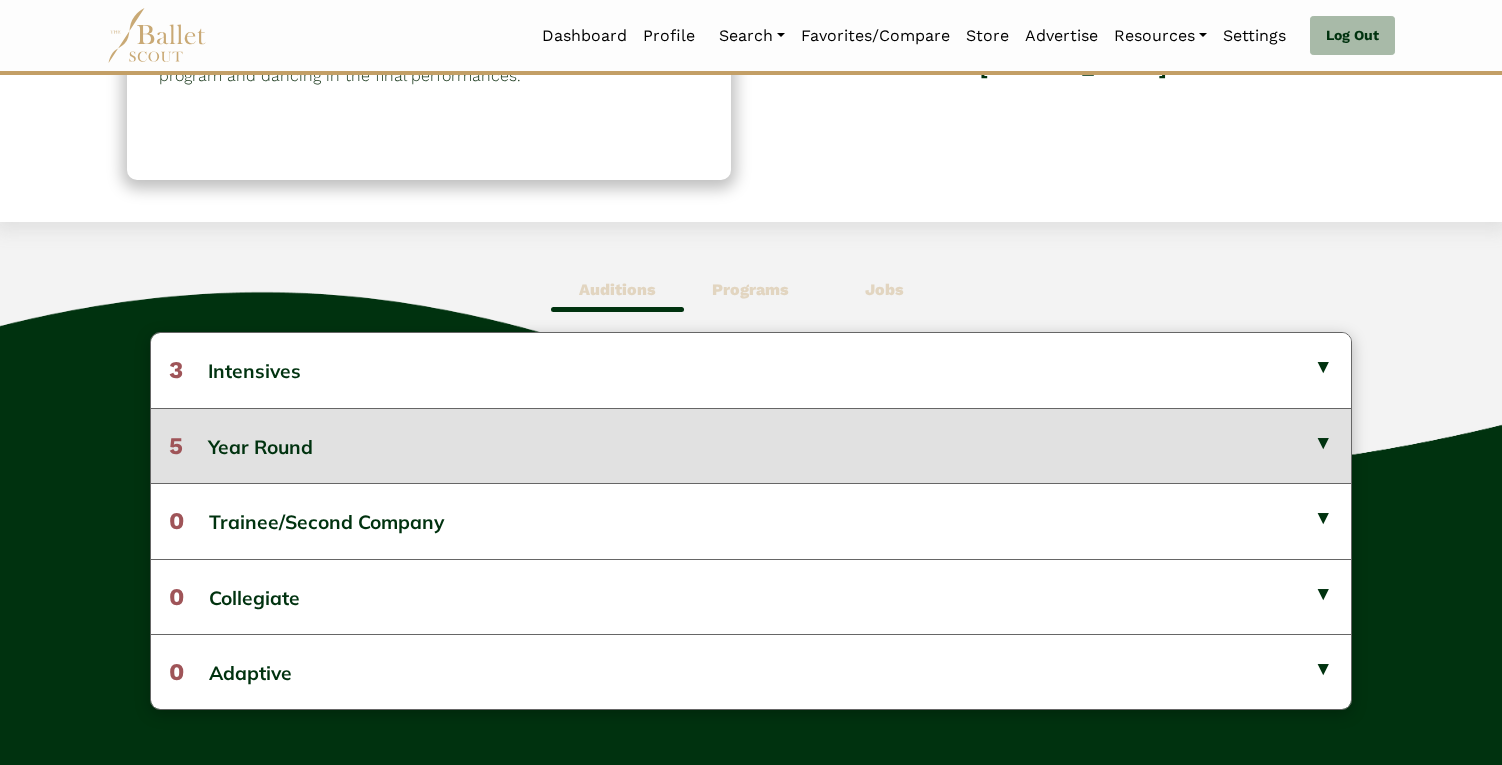 click on "5   Year Round" at bounding box center (751, 445) 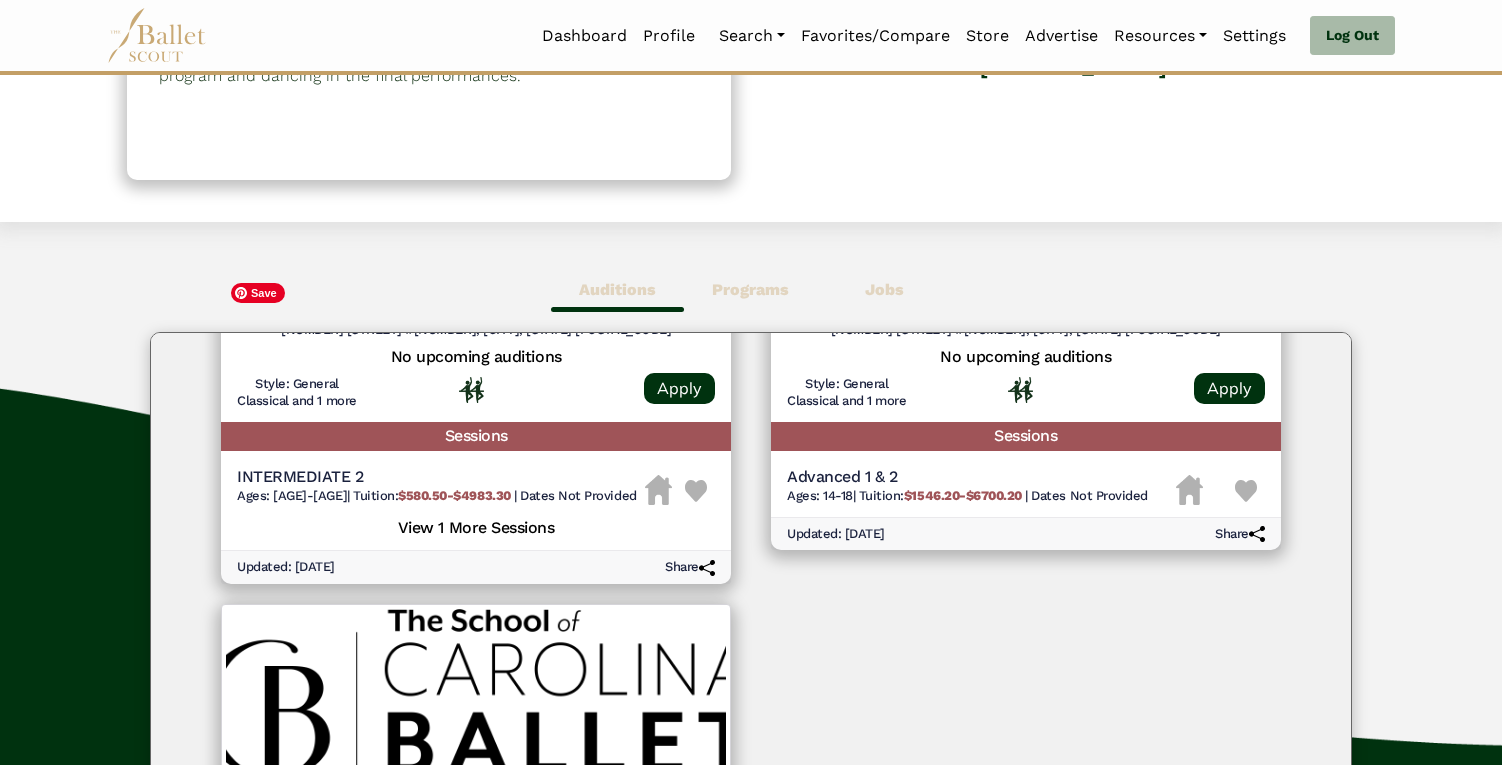 scroll, scrollTop: 1012, scrollLeft: 0, axis: vertical 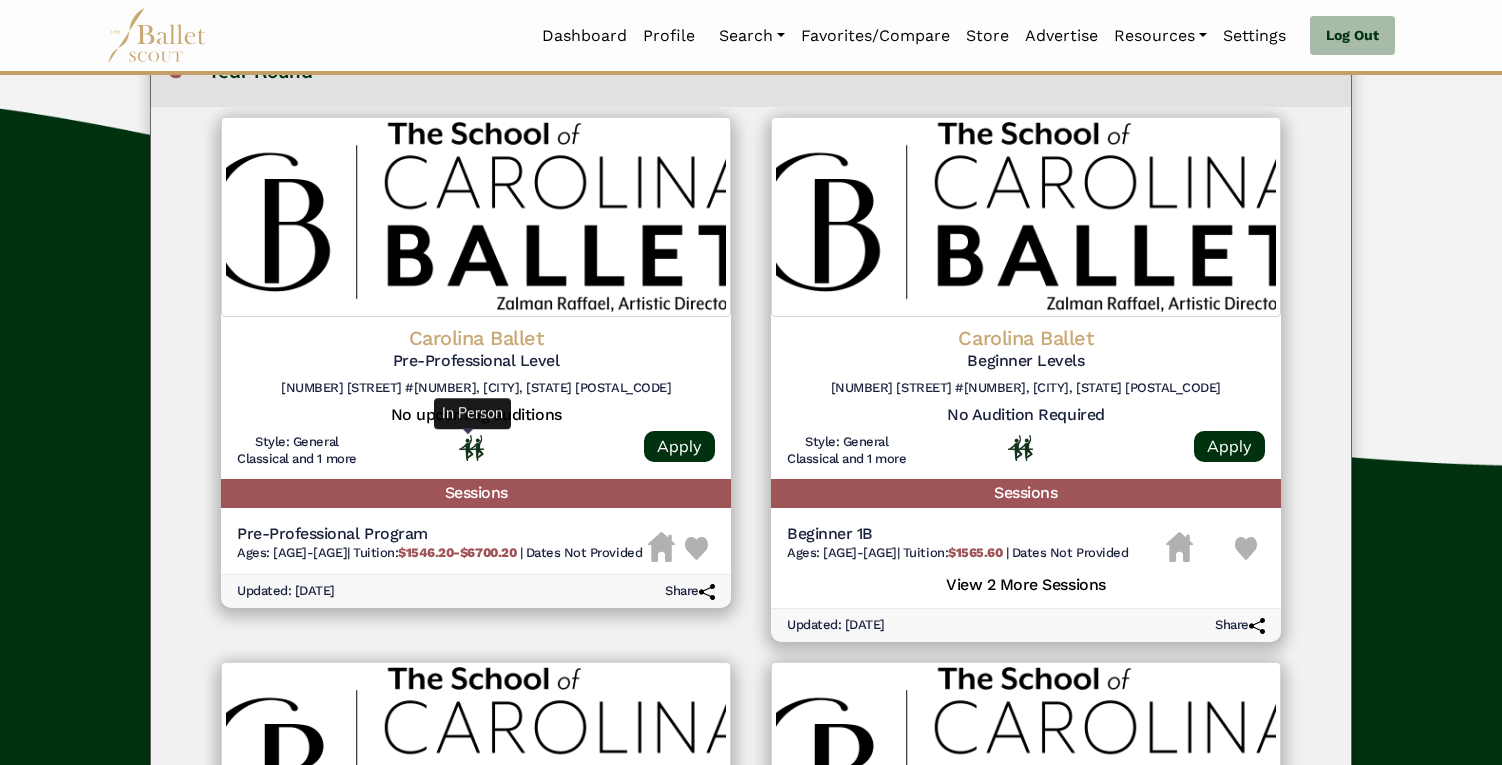 click at bounding box center (471, 448) 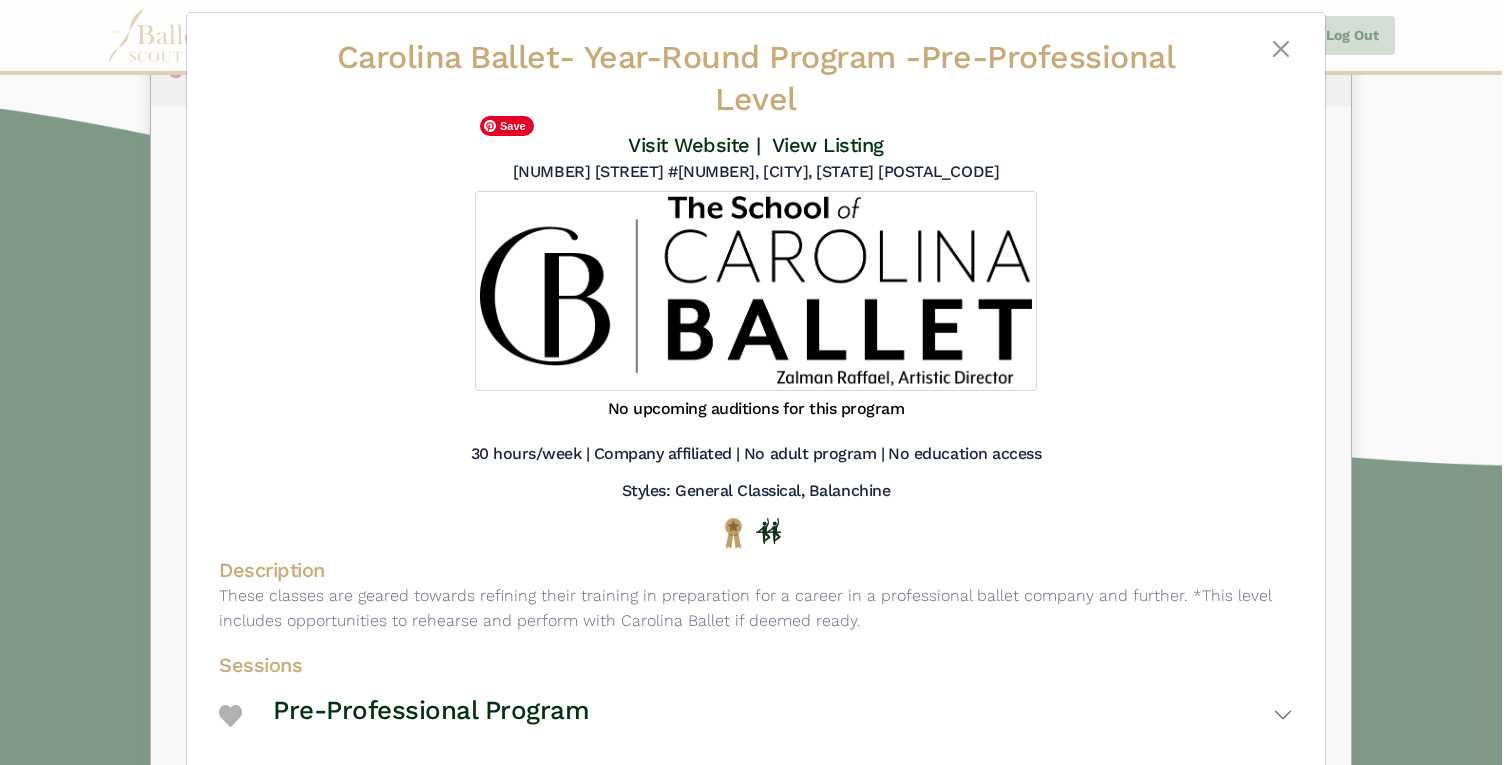 scroll, scrollTop: 0, scrollLeft: 0, axis: both 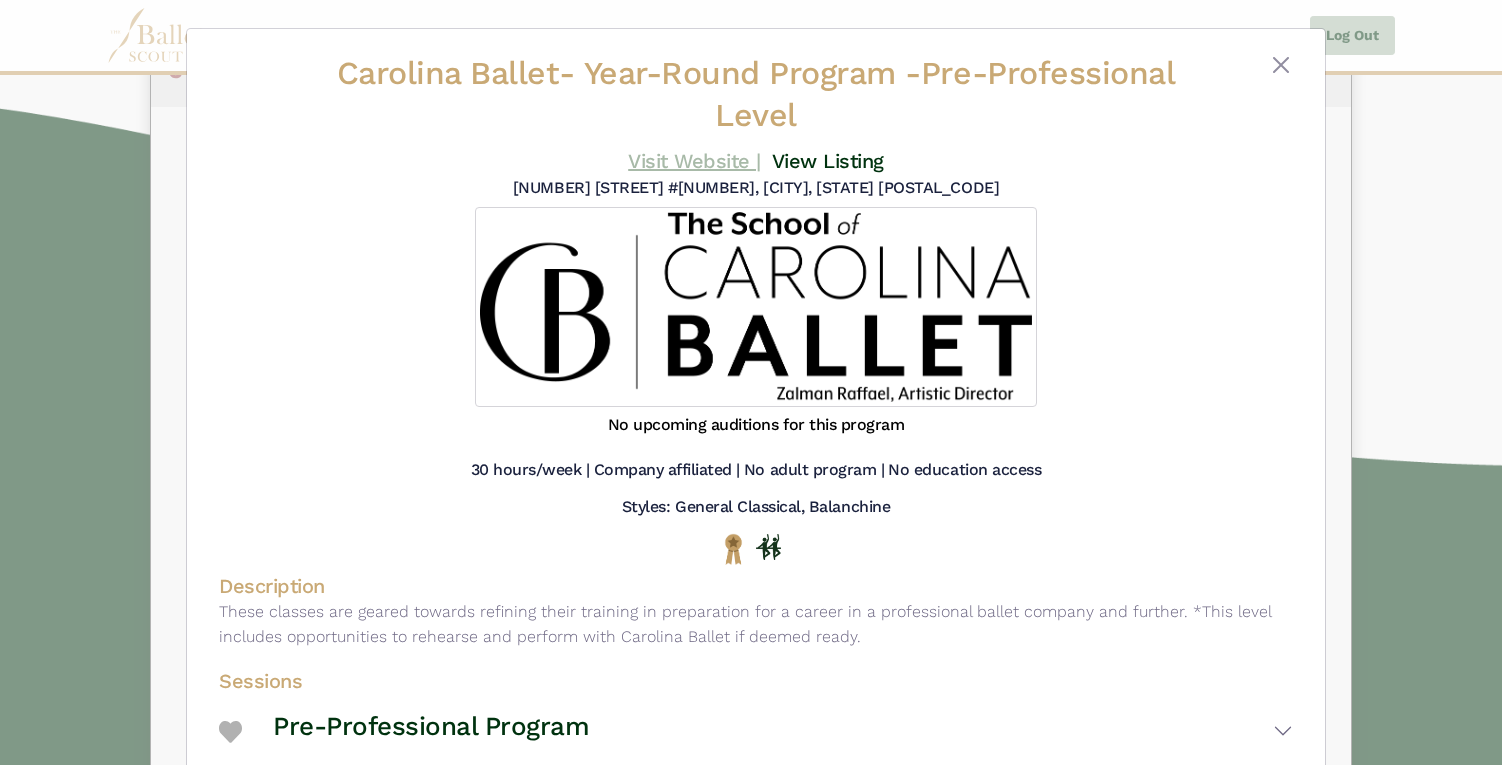 click on "Visit Website |" at bounding box center [694, 161] 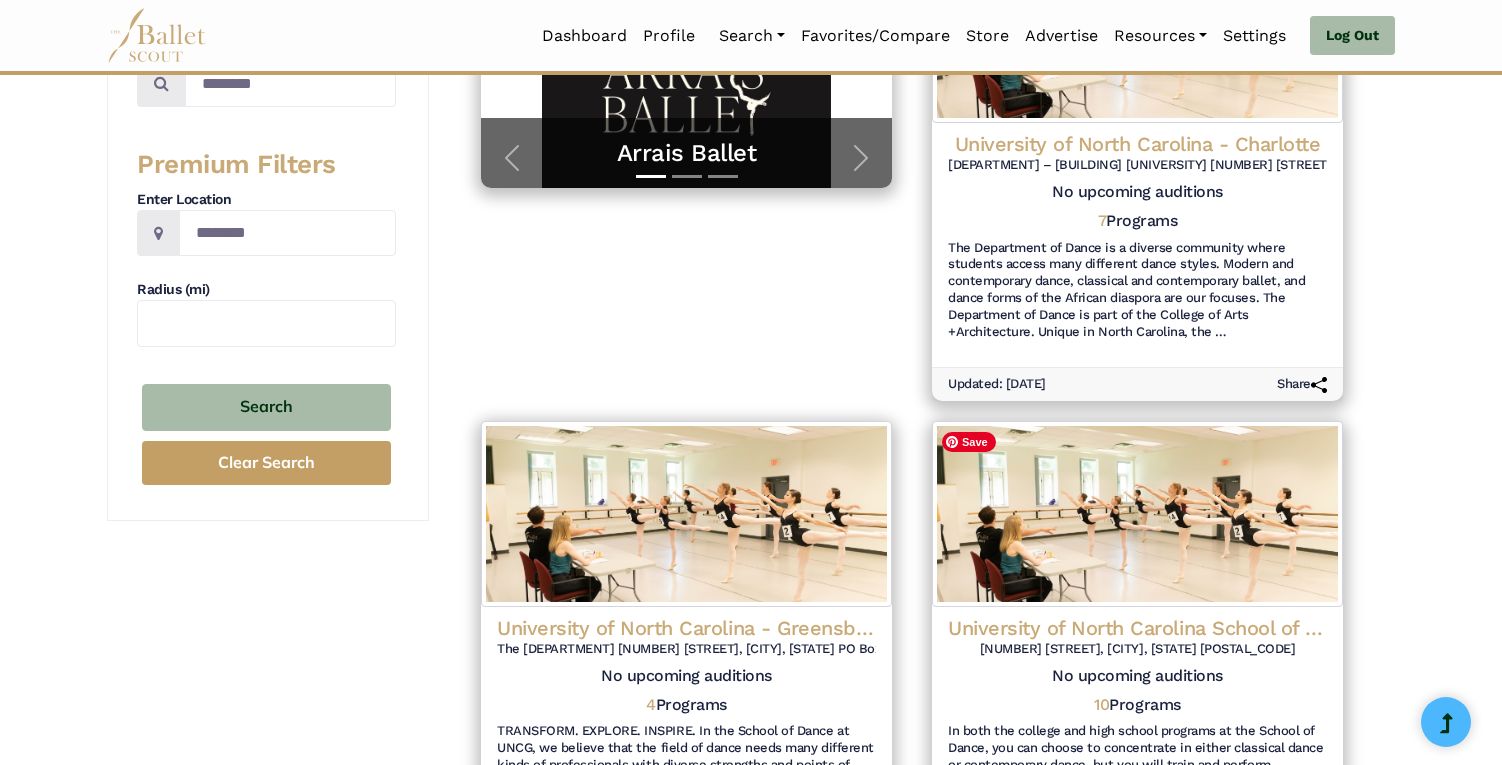 scroll, scrollTop: 0, scrollLeft: 0, axis: both 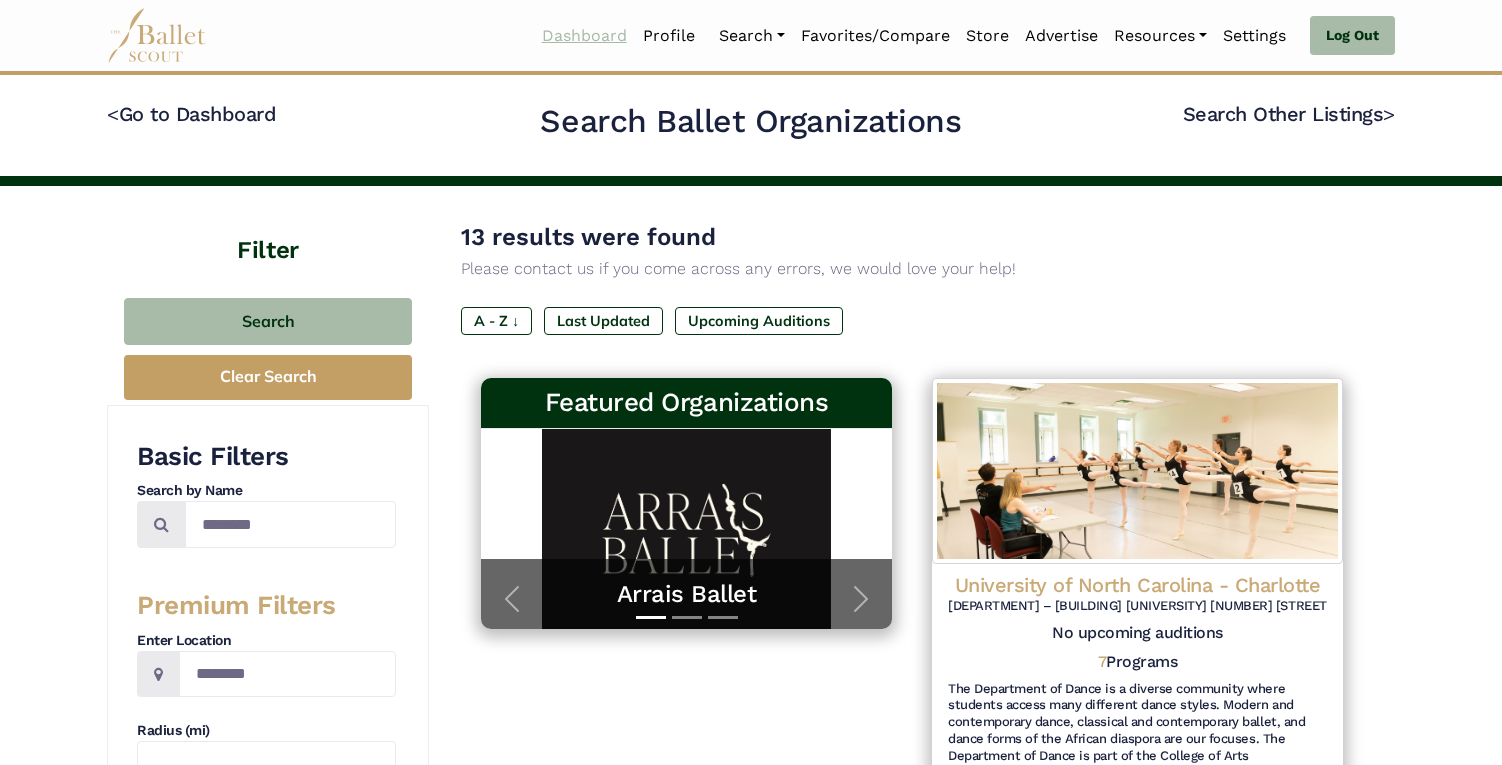 click on "Dashboard" at bounding box center (584, 36) 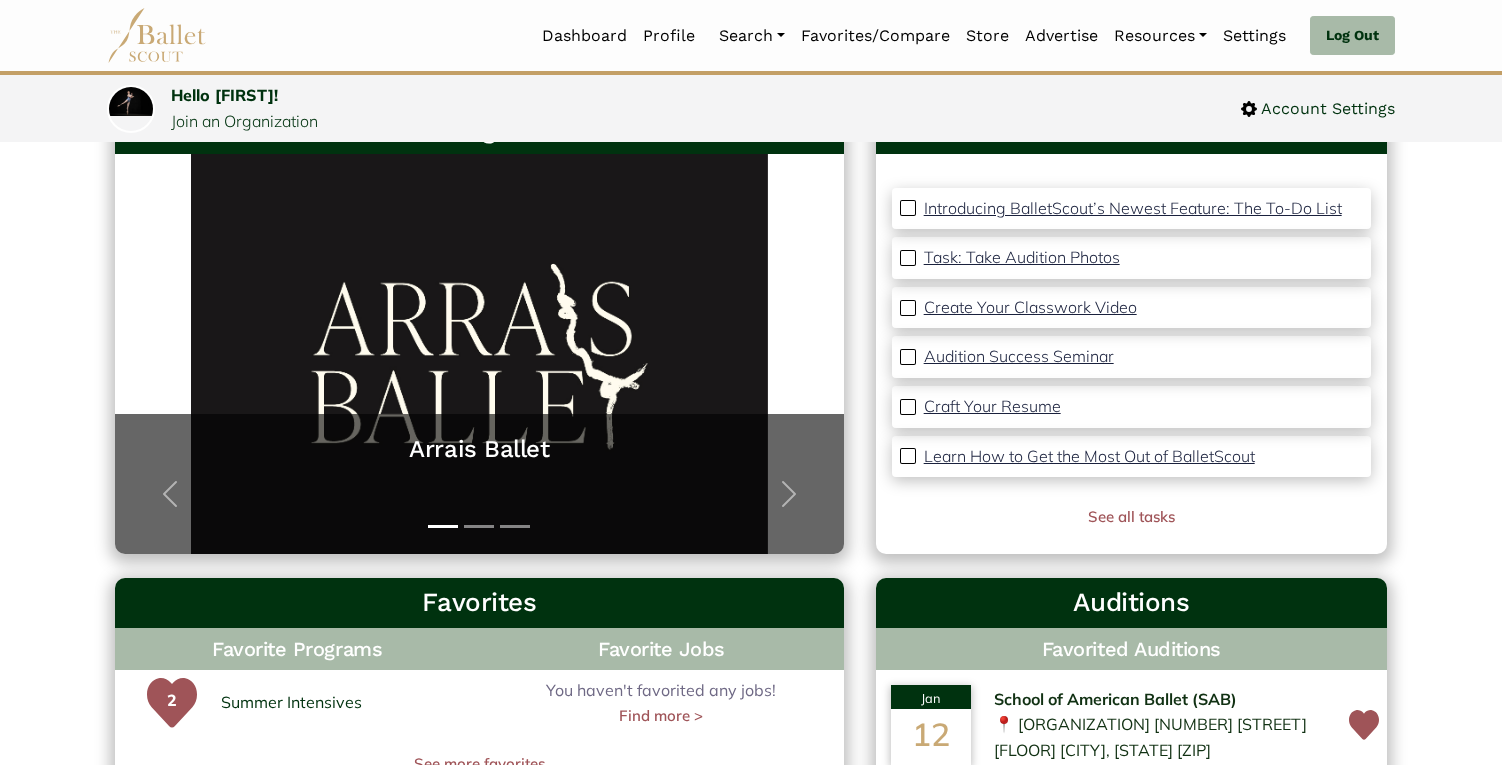 scroll, scrollTop: 0, scrollLeft: 0, axis: both 